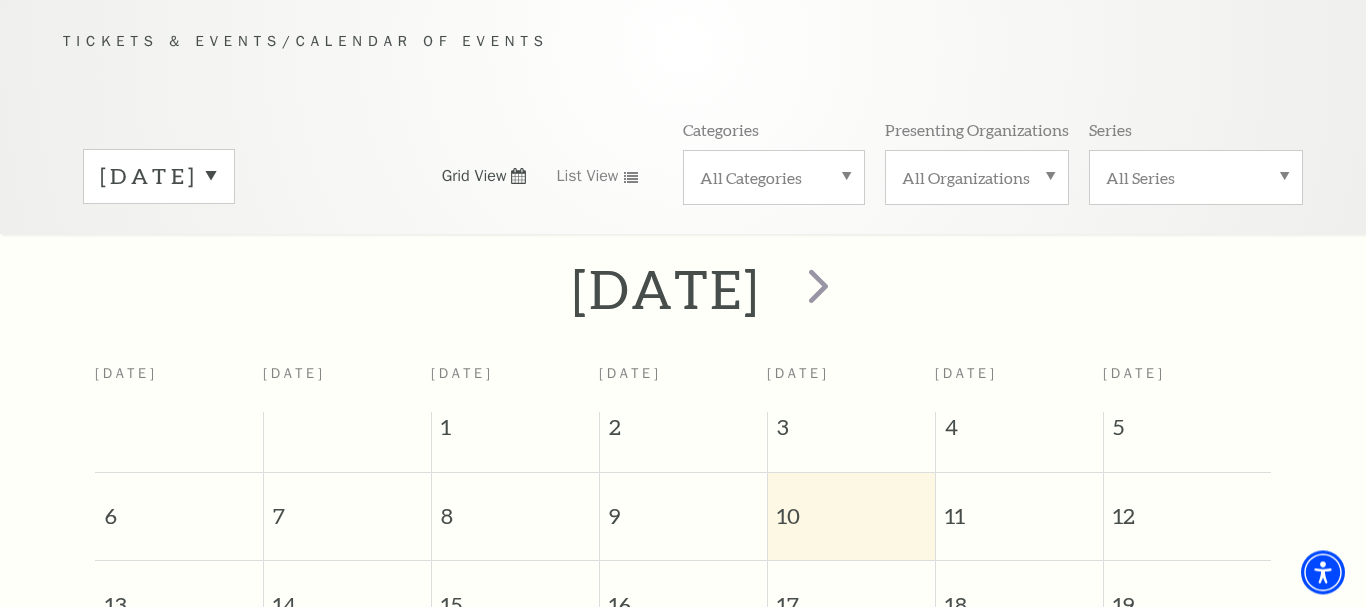 scroll, scrollTop: 177, scrollLeft: 0, axis: vertical 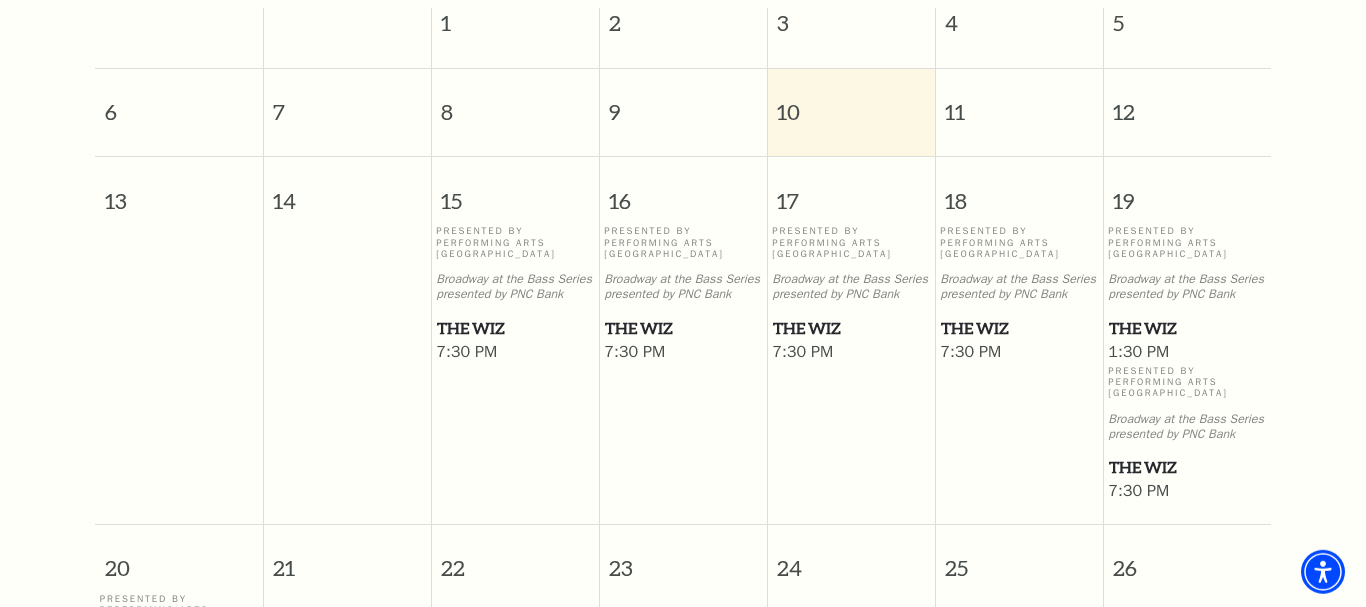 click on "The Wiz" at bounding box center [515, 328] 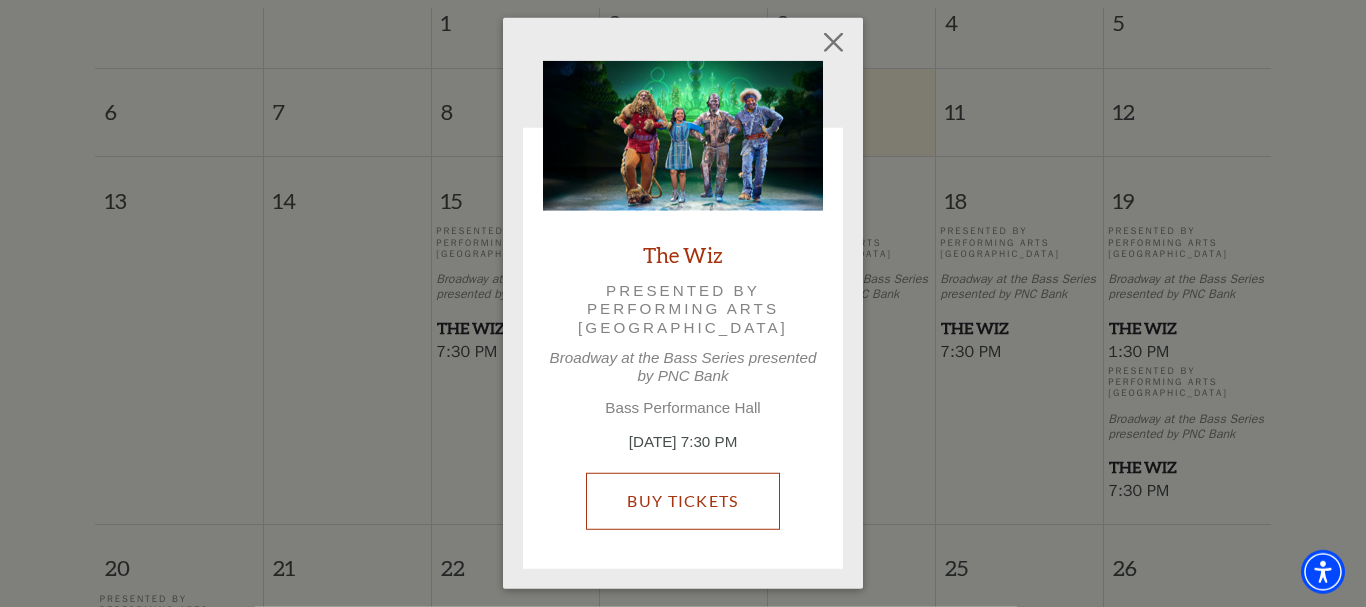 click on "Buy Tickets" at bounding box center (682, 501) 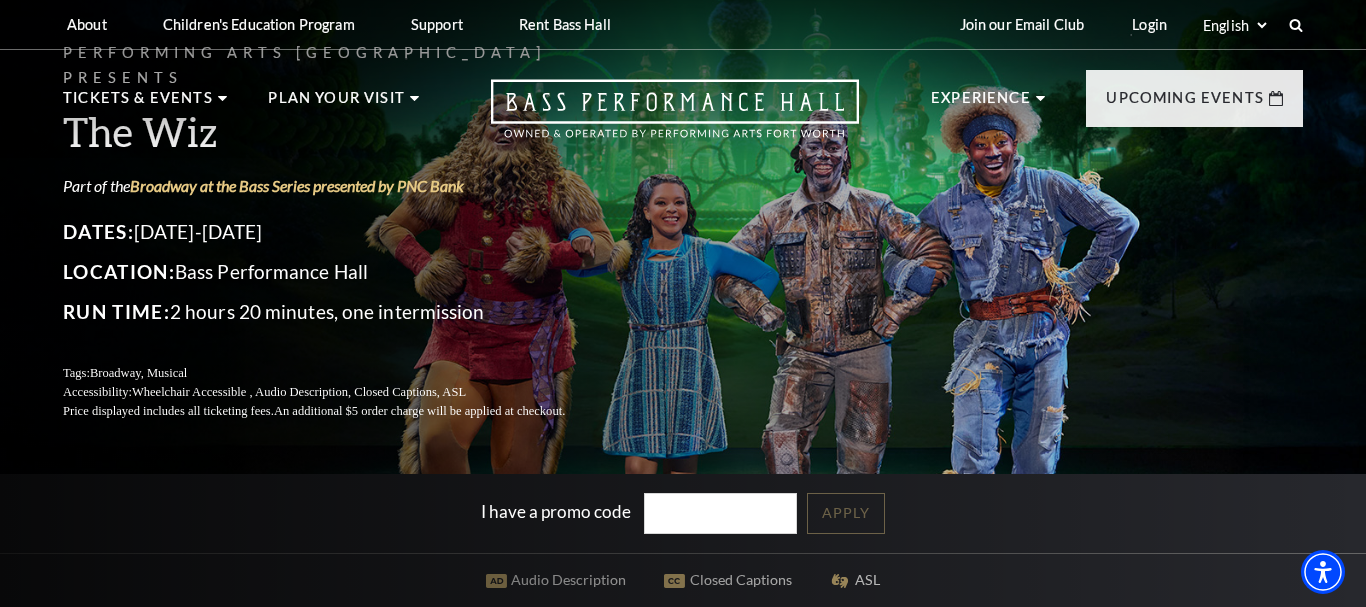 scroll, scrollTop: 0, scrollLeft: 0, axis: both 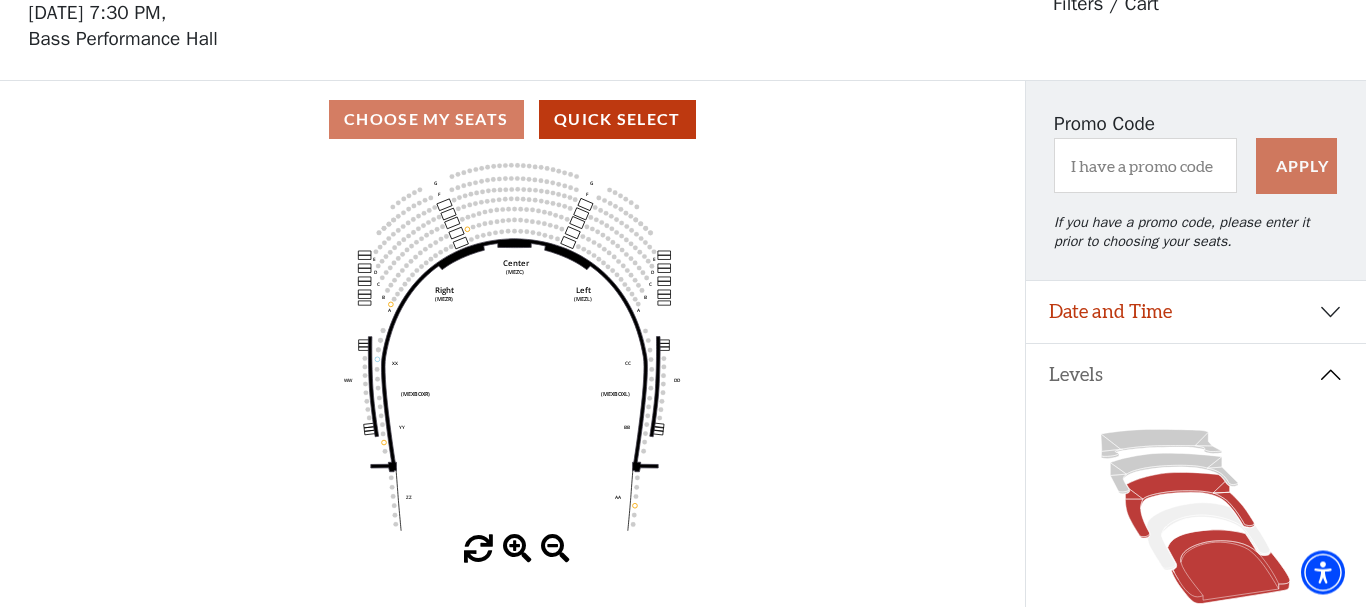 click 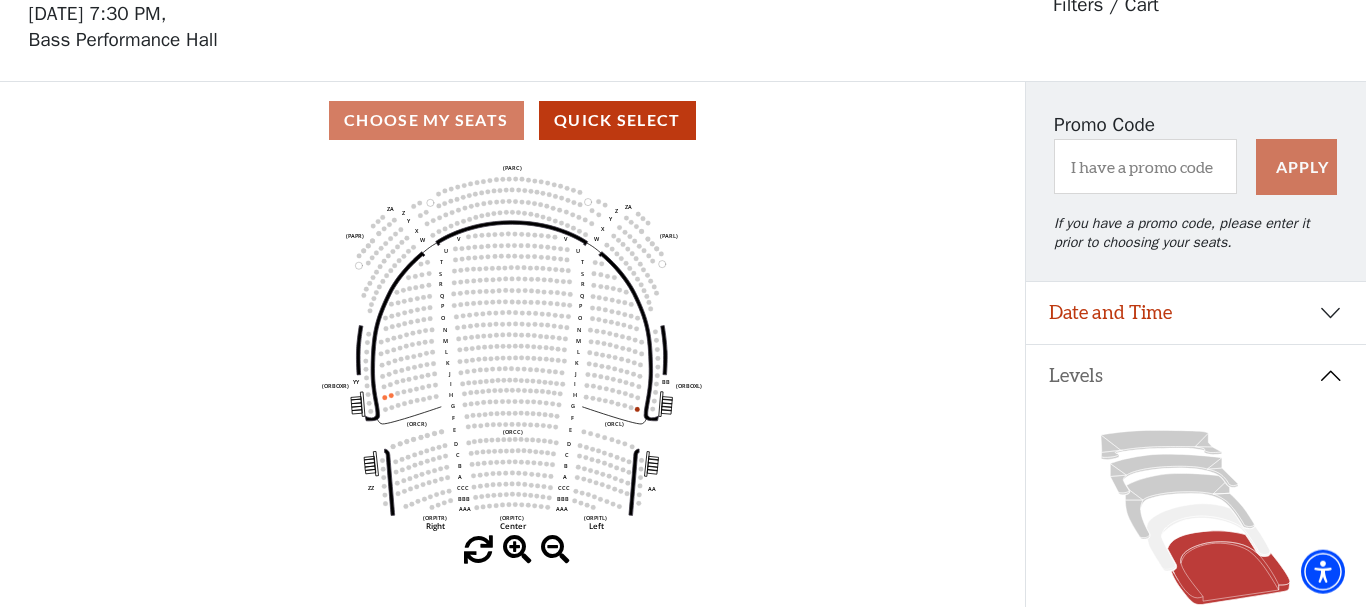 scroll, scrollTop: 93, scrollLeft: 0, axis: vertical 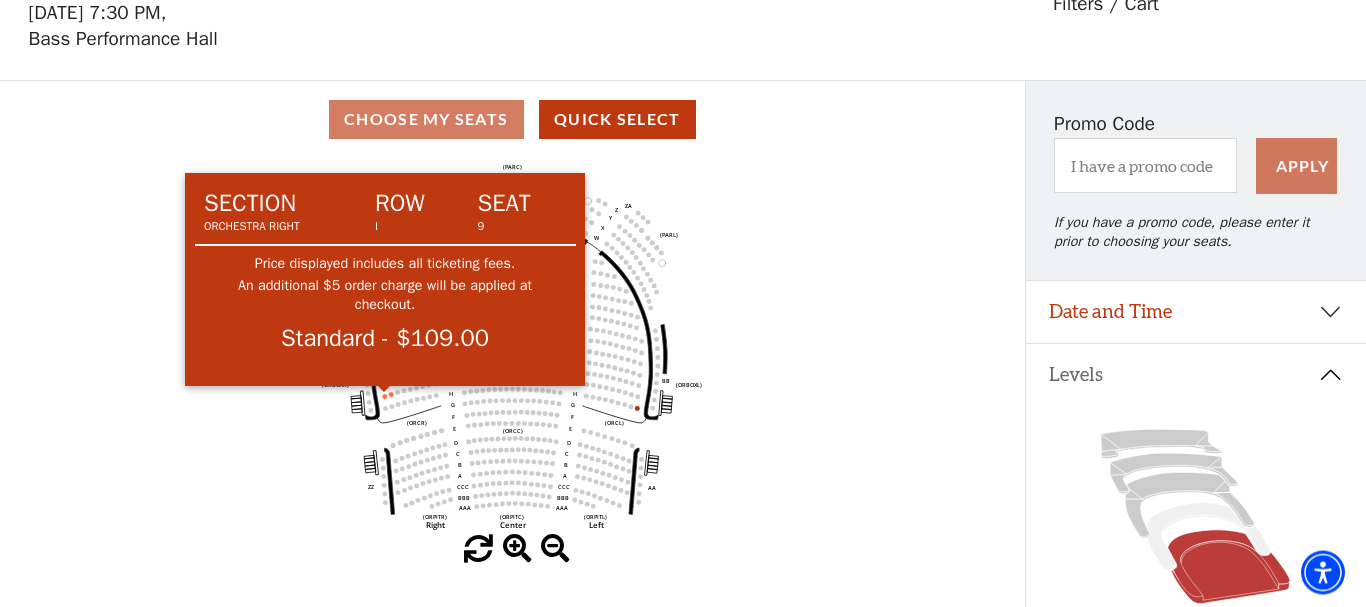 click 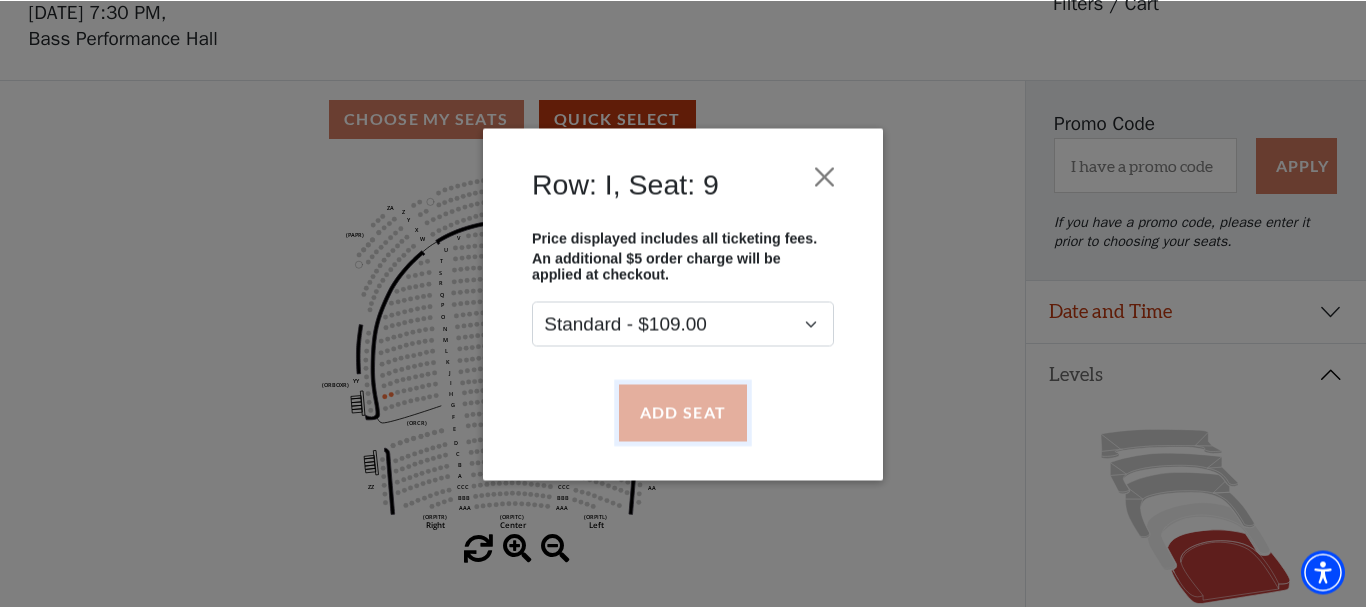 click on "Add Seat" at bounding box center [683, 412] 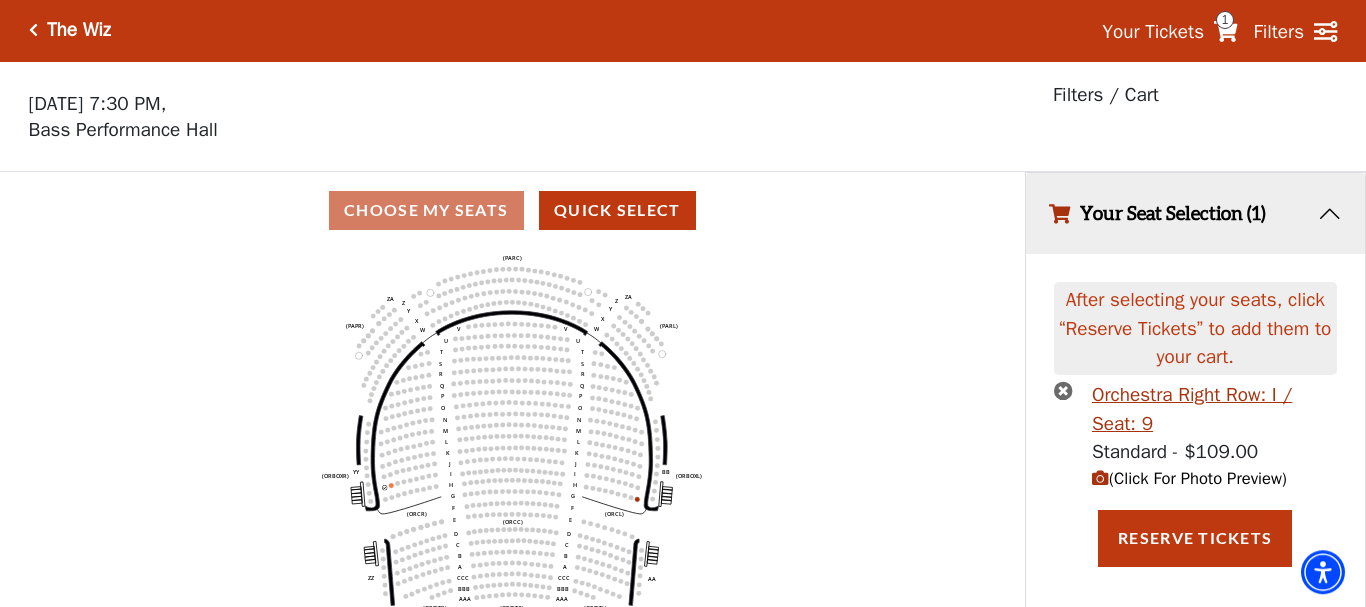 scroll, scrollTop: 0, scrollLeft: 0, axis: both 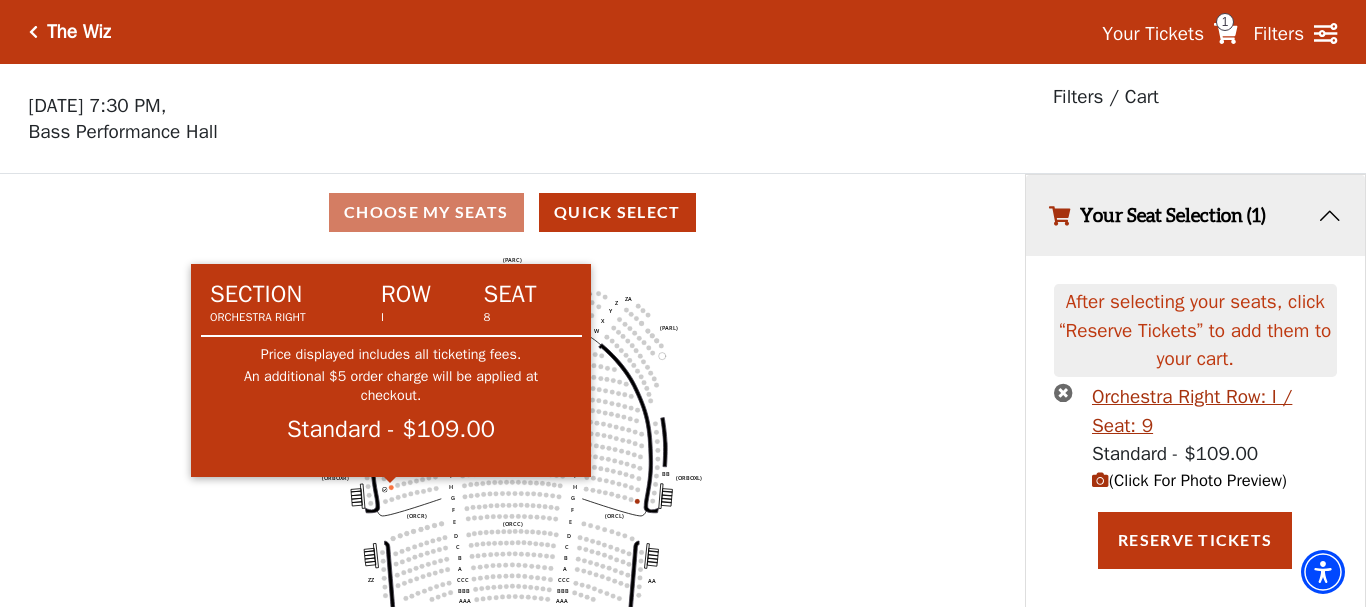 click 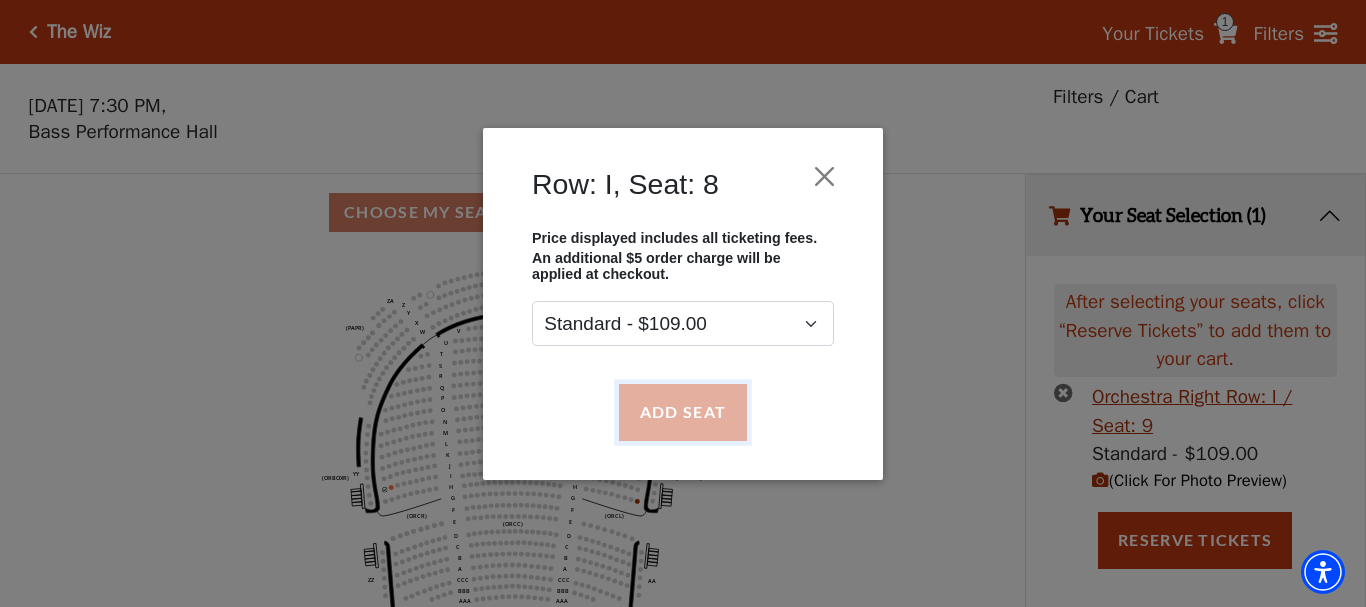 click on "Add Seat" at bounding box center [683, 412] 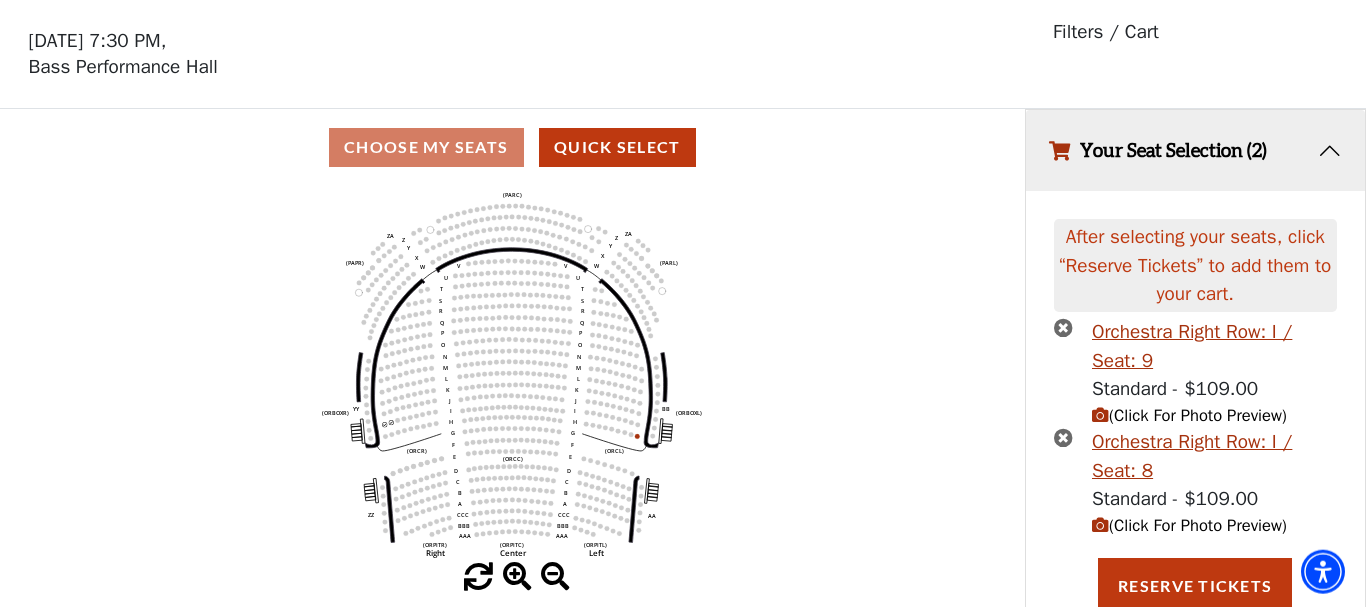 scroll, scrollTop: 72, scrollLeft: 0, axis: vertical 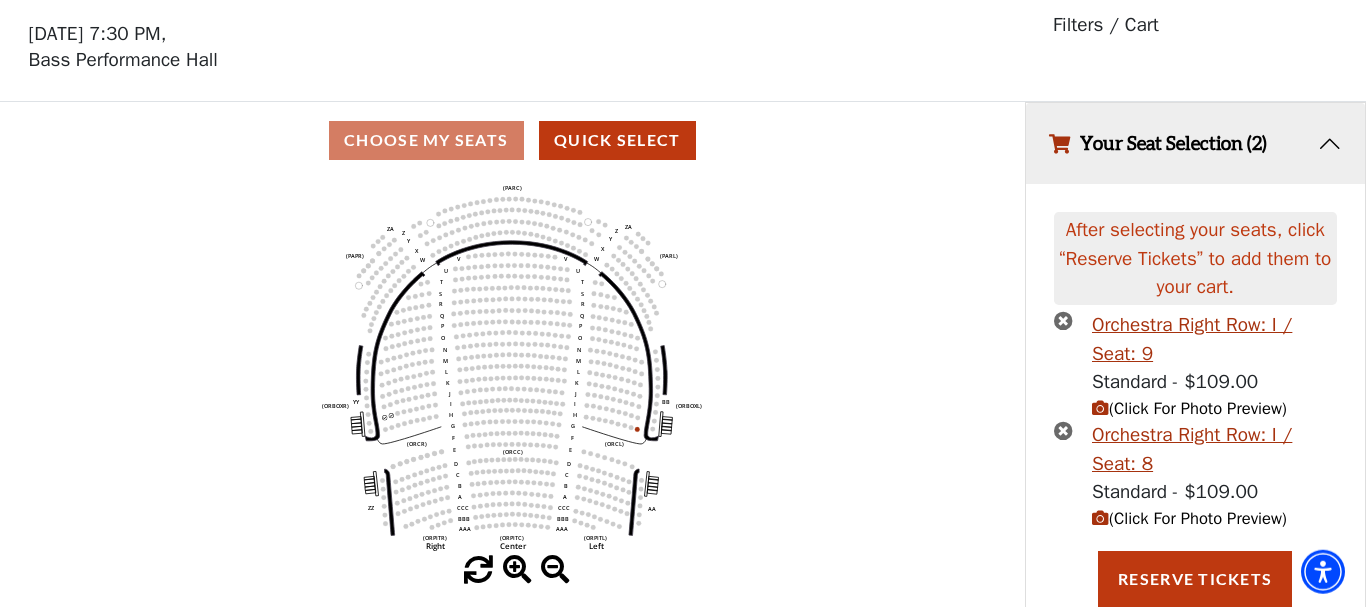 click on "Choose My Seats
Quick Select" at bounding box center [512, 140] 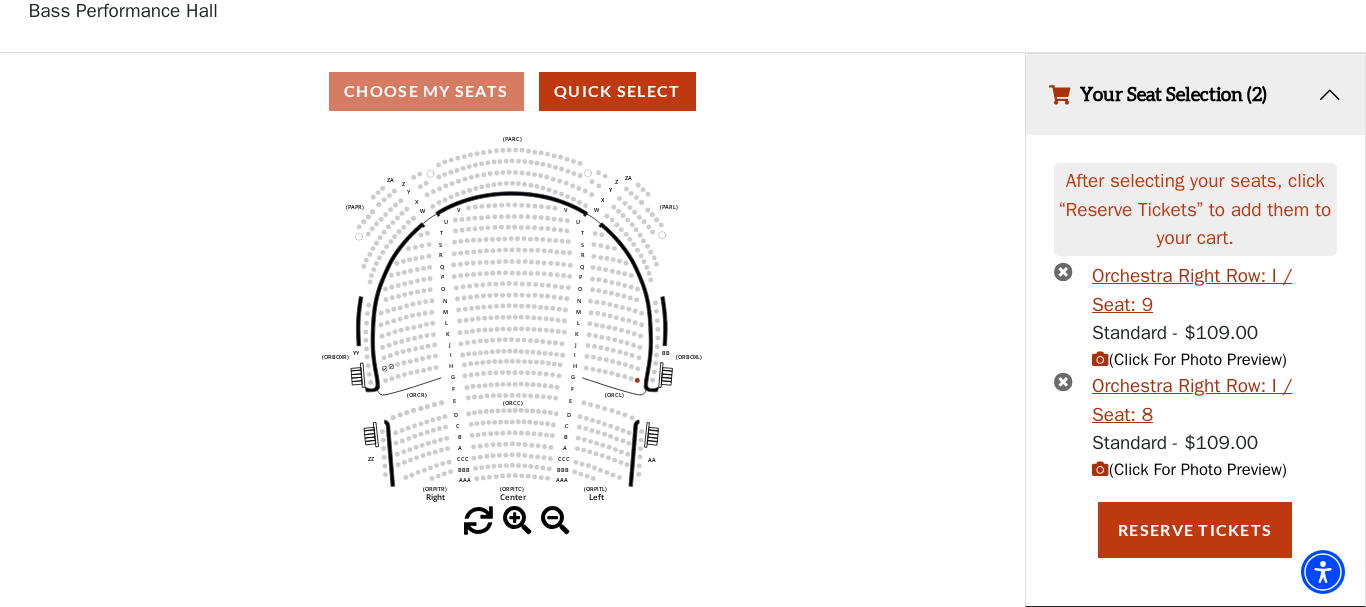 click on "Your Seat Selection (2)" at bounding box center [1196, 94] 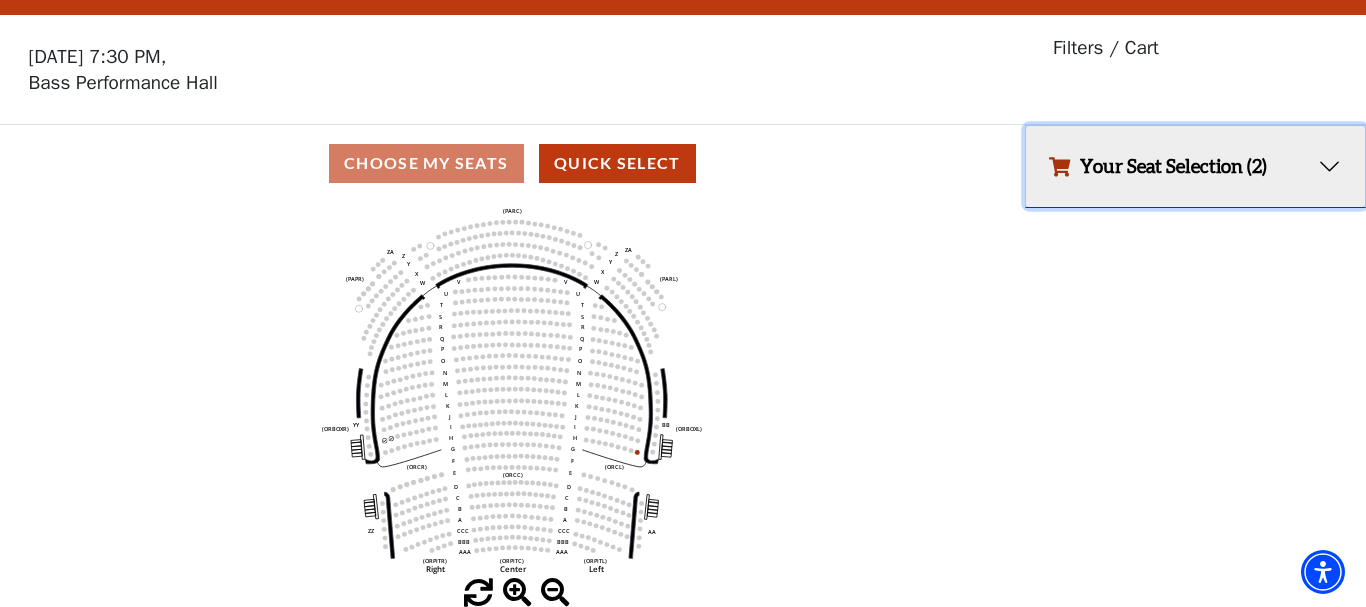 scroll, scrollTop: 49, scrollLeft: 0, axis: vertical 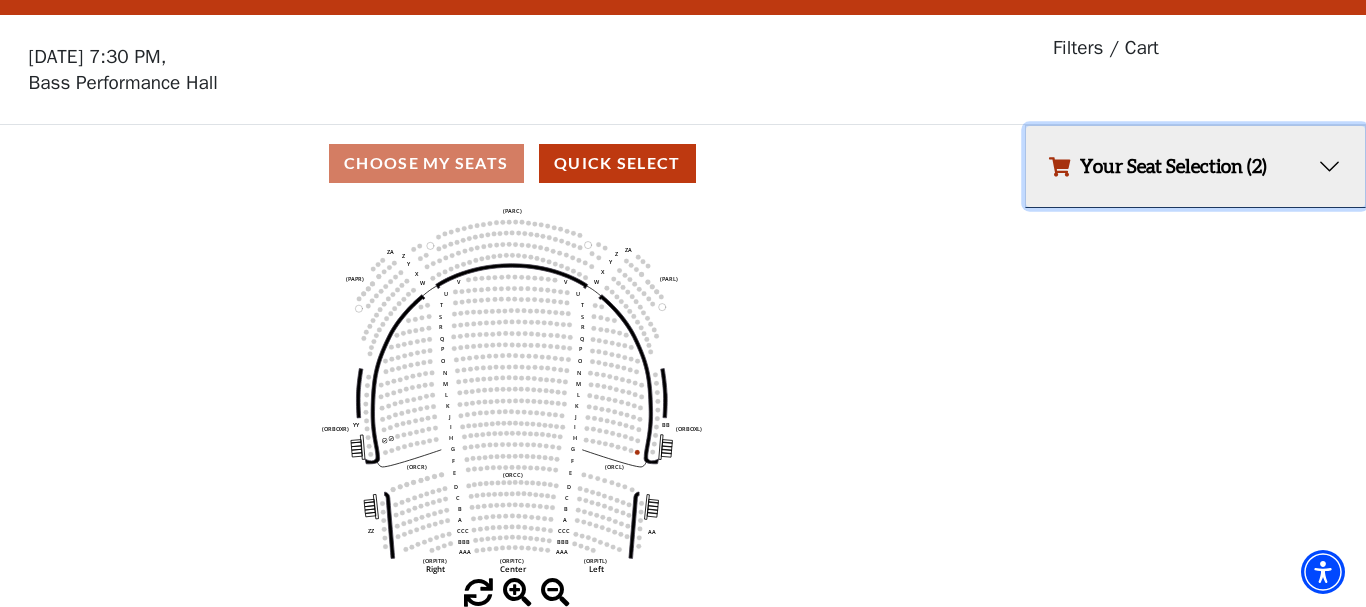 click on "Left   (ORPITL)   Right   (ORPITR)   Center   (ORPITC)   ZZ   AA   YY   BB   ZA   ZA   (ORCL)   (ORCR)   (ORCC)   (ORBOXL)   (ORBOXR)   (PARL)   (PAPR)   (PARC)   Z   Y   X   W   Z   Y   X   W   V   U   T   S   R   Q   P   O   N   M   L   K   J   I   H   G   F   E   D   C   B   A   CCC   BBB   AAA   V   U   T   S   R   Q   P   O   N   M   L   K   J   I   H   G   F   E   D   C   B   A   CCC   BBB   AAA" 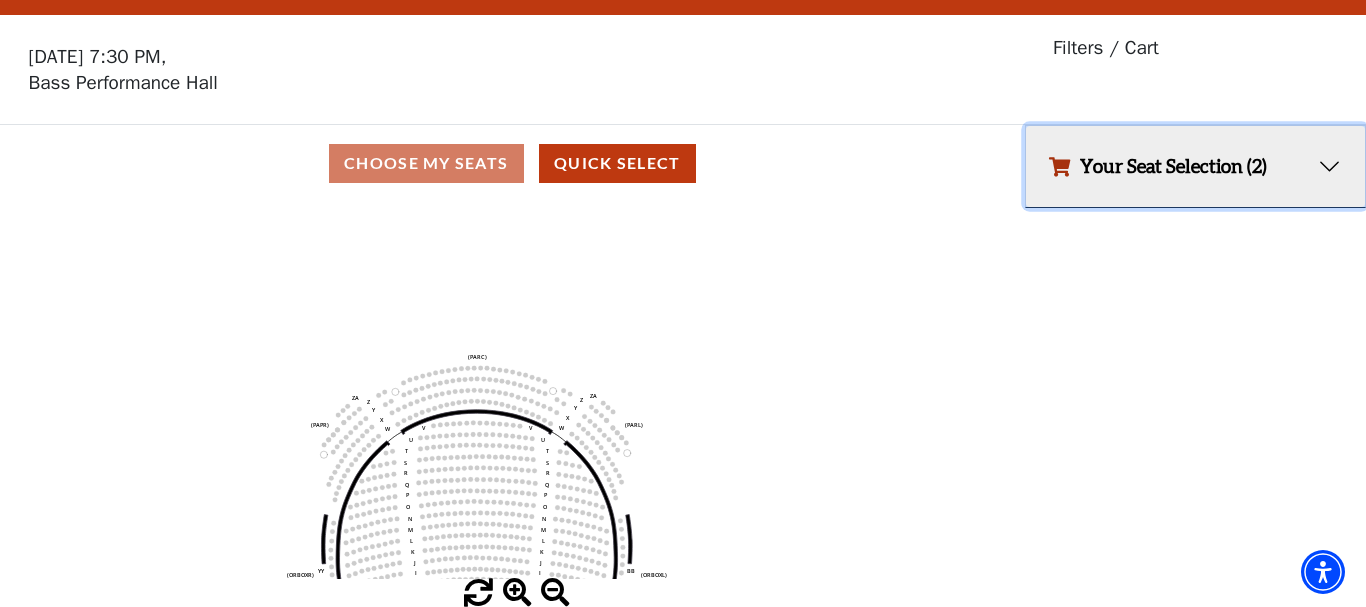 drag, startPoint x: 583, startPoint y: 377, endPoint x: 548, endPoint y: 523, distance: 150.13661 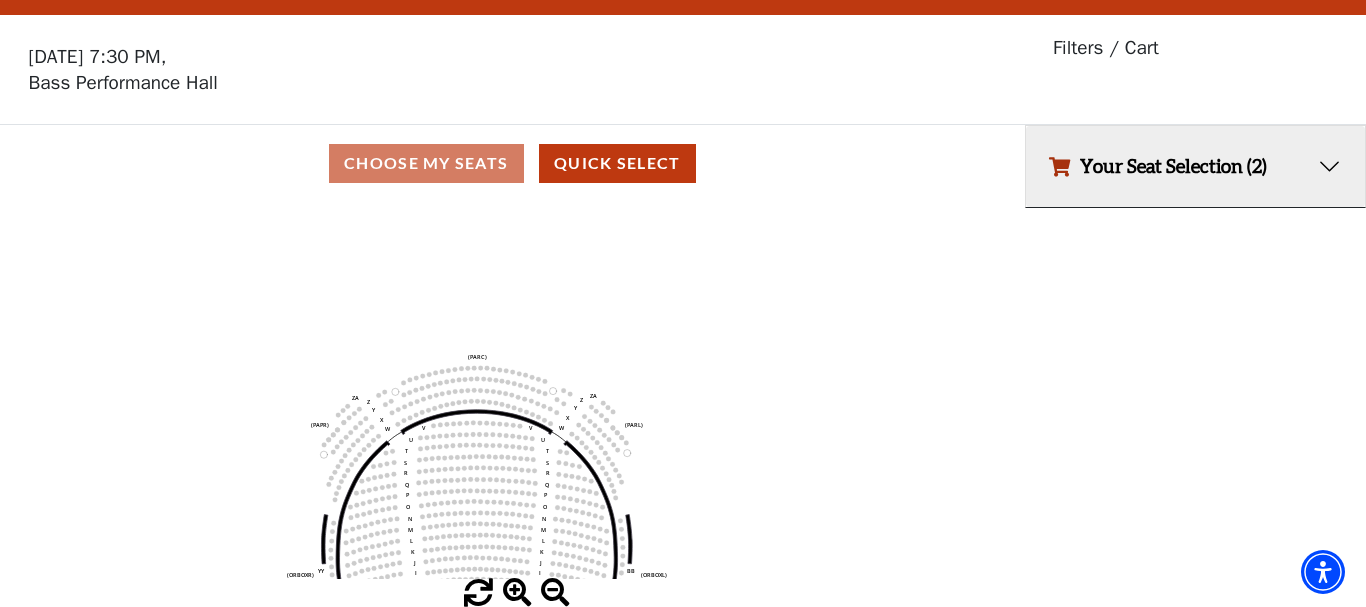 click at bounding box center (478, 593) 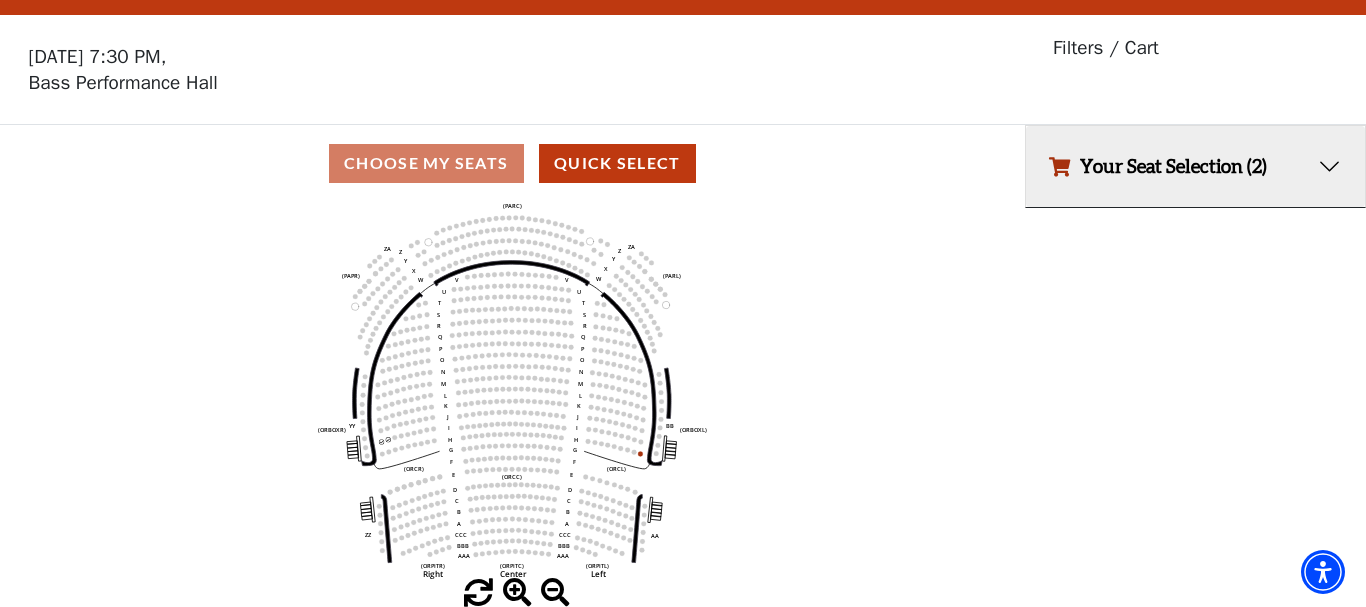 click at bounding box center (478, 593) 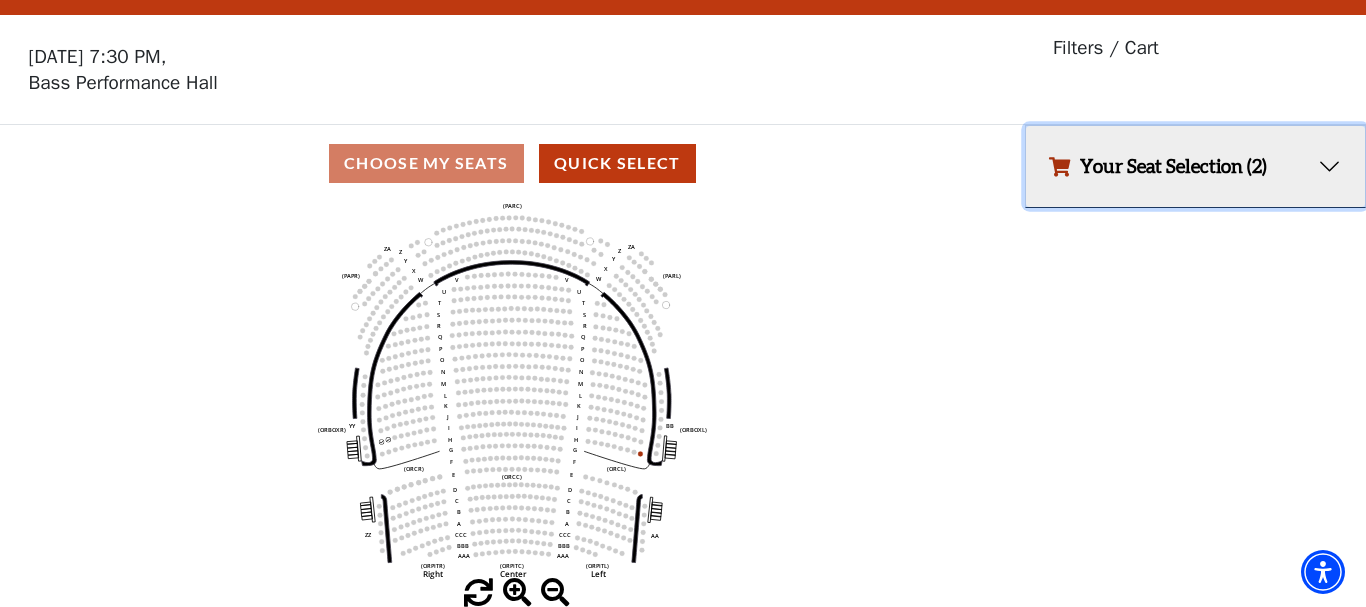 click on "Your Seat Selection (2)" at bounding box center (1196, 166) 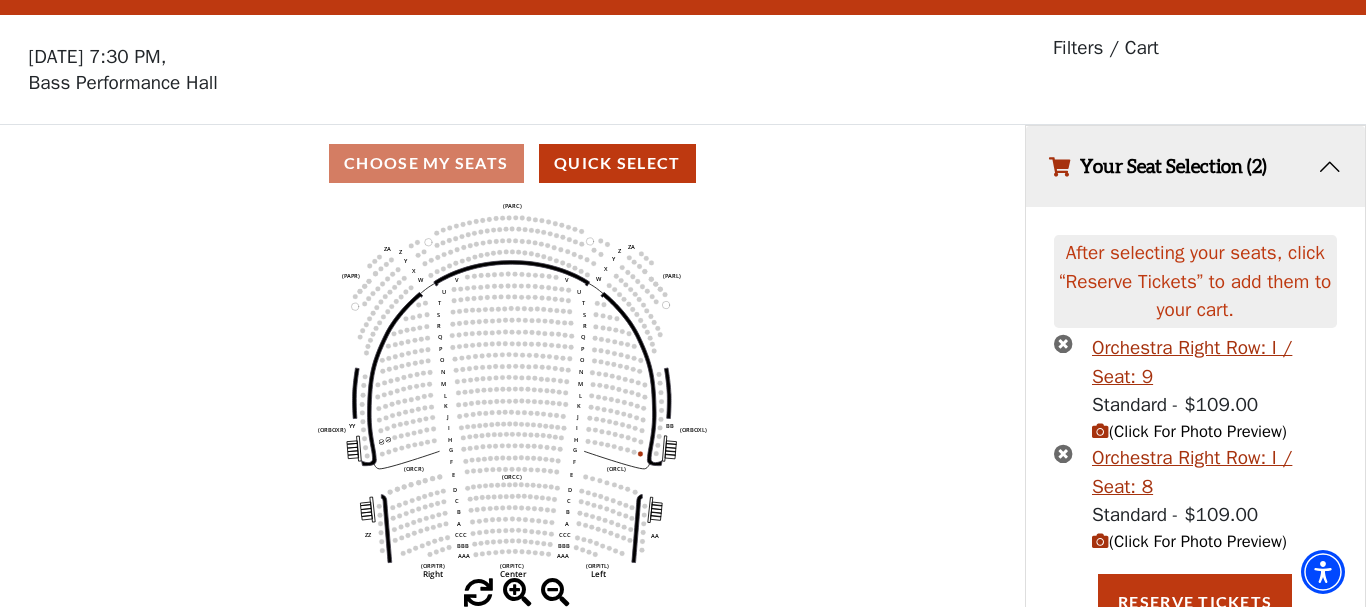 scroll, scrollTop: 0, scrollLeft: 0, axis: both 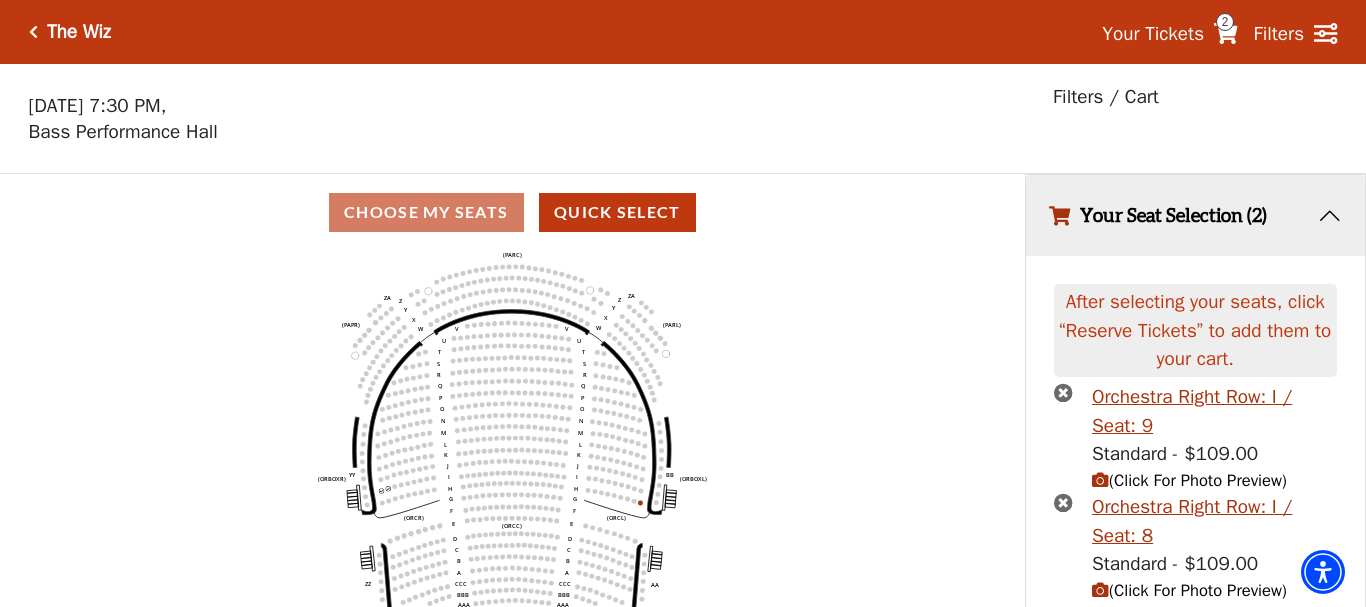 click 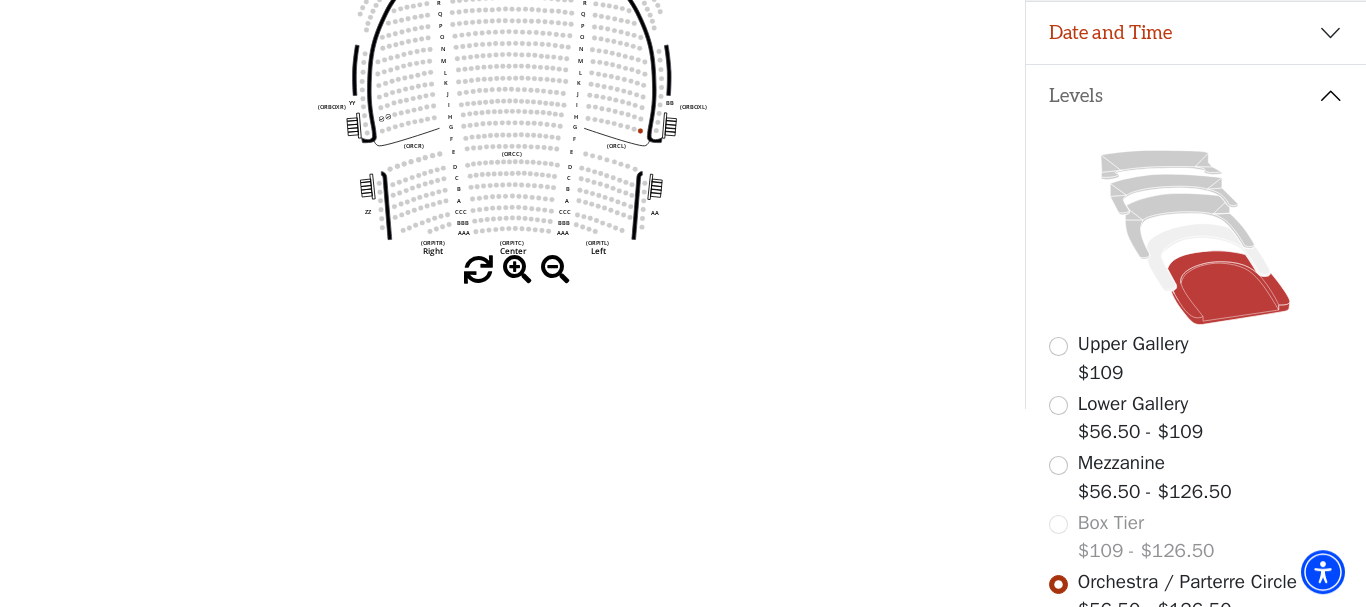 scroll, scrollTop: 373, scrollLeft: 0, axis: vertical 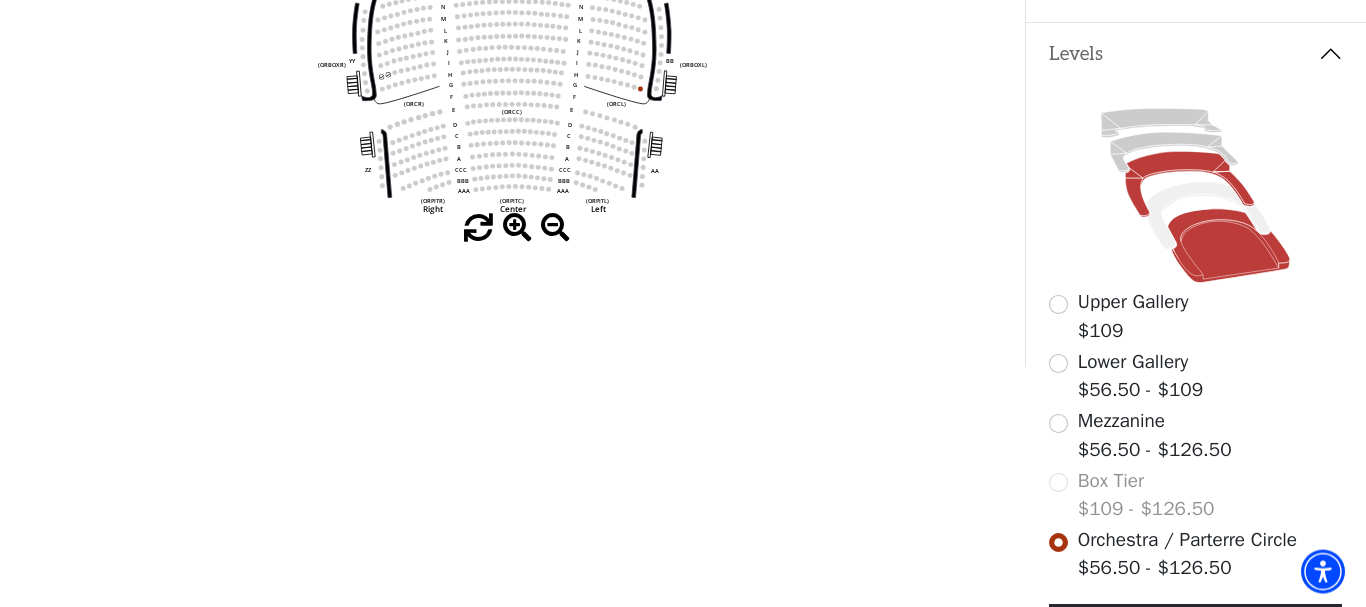 click 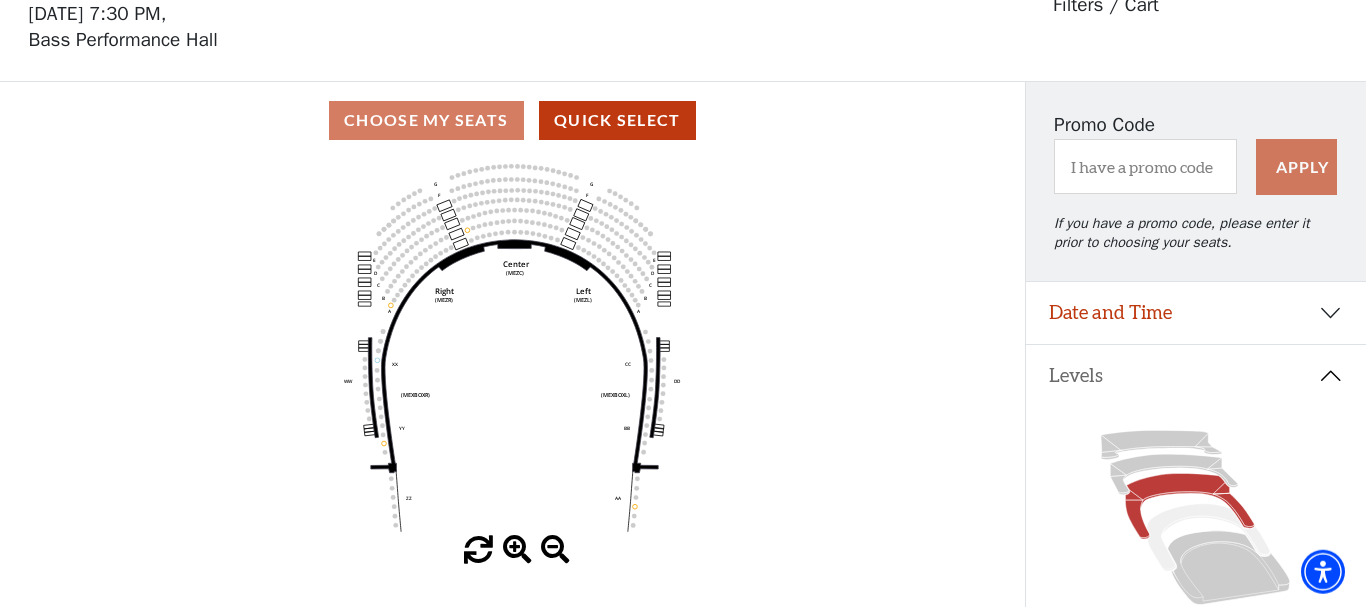 scroll, scrollTop: 93, scrollLeft: 0, axis: vertical 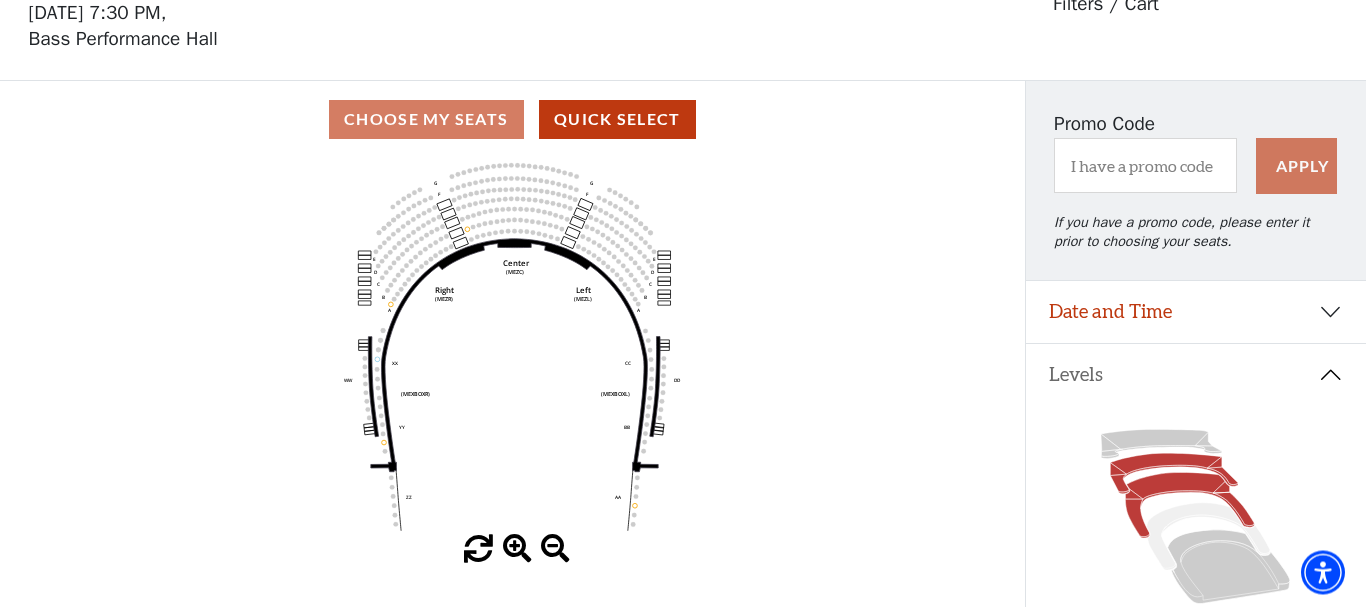 click 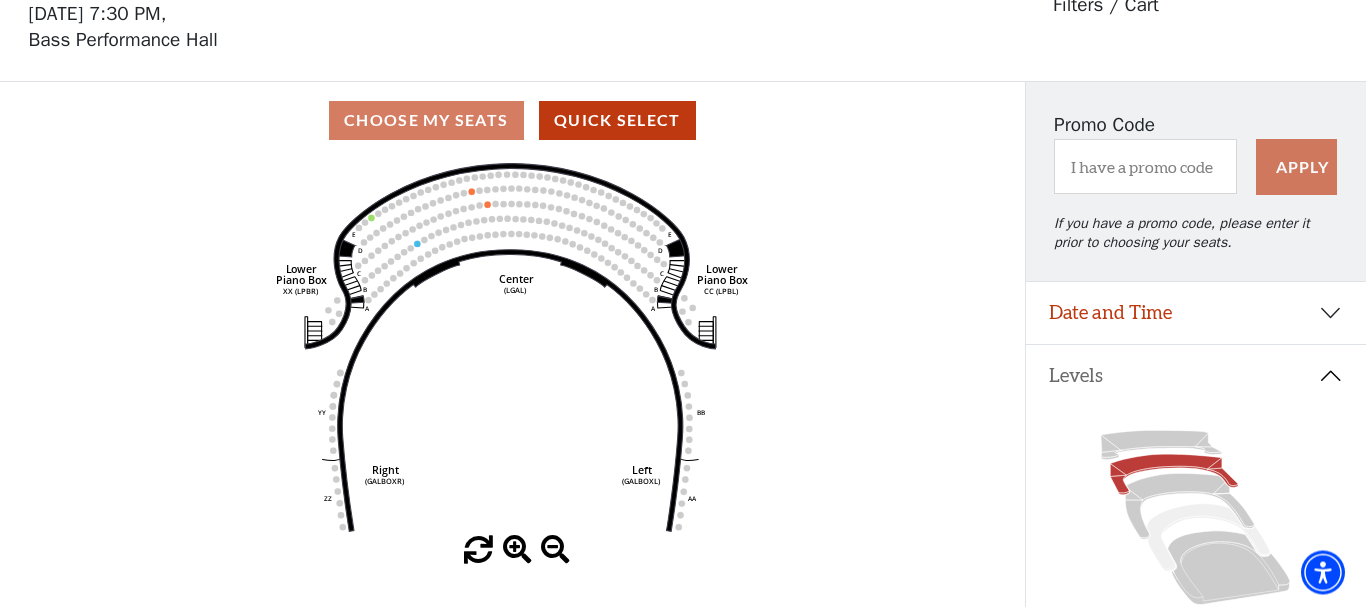 scroll, scrollTop: 93, scrollLeft: 0, axis: vertical 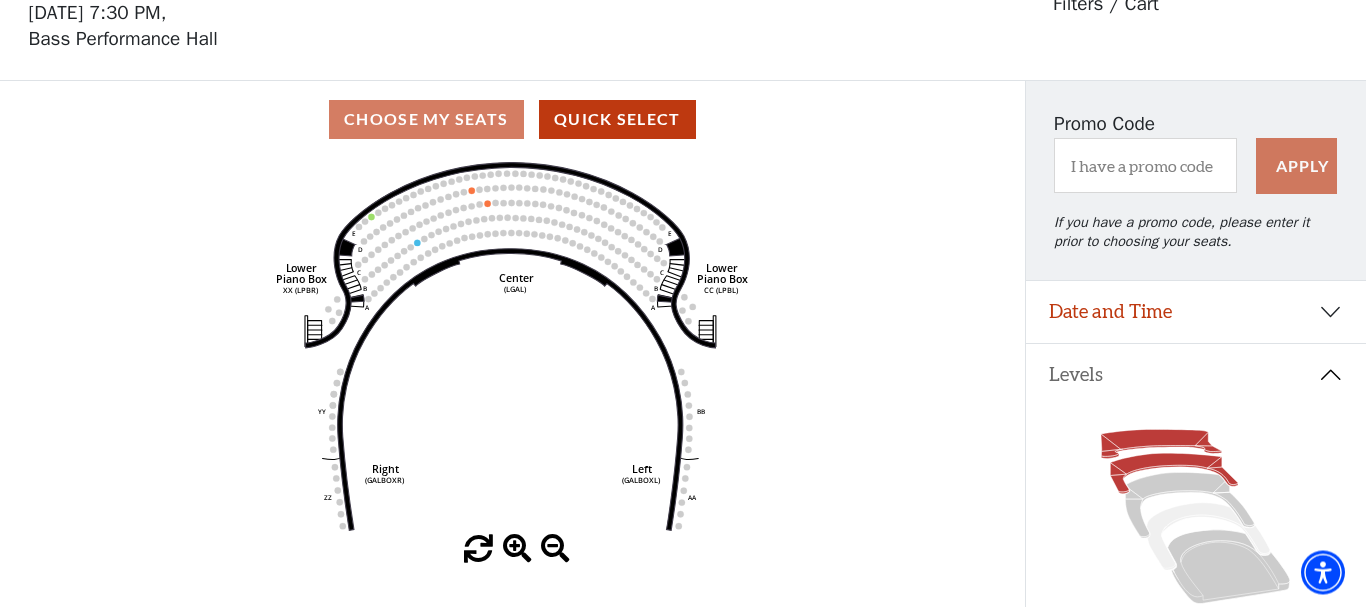 click 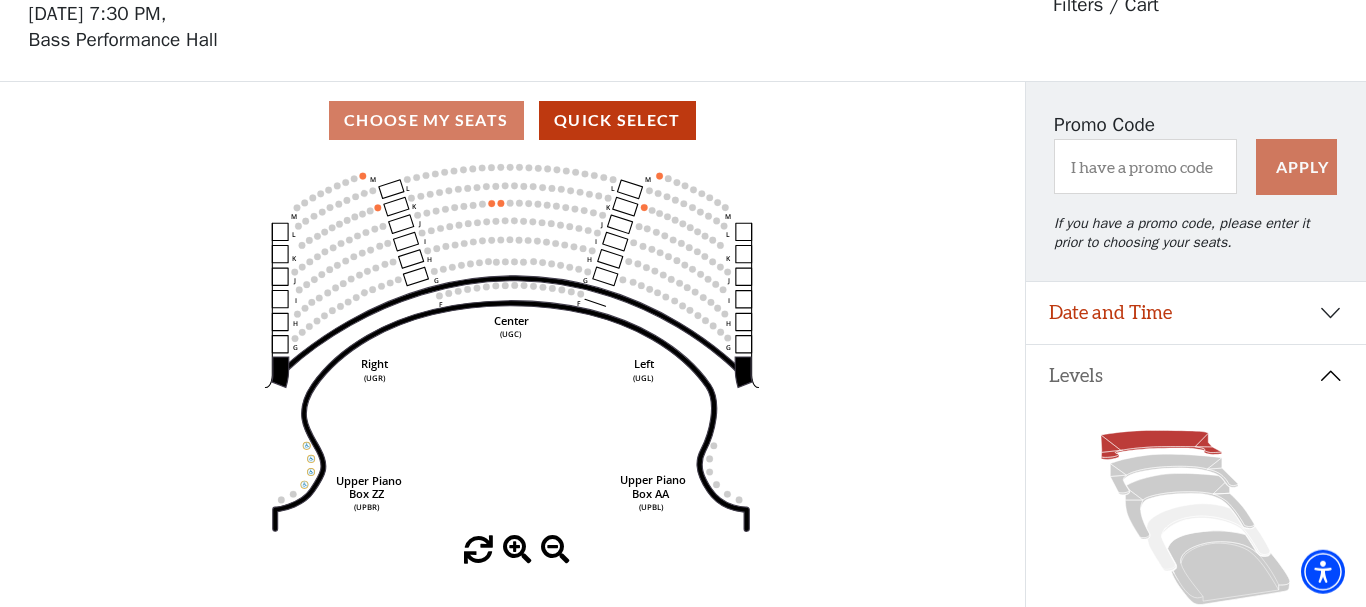 scroll, scrollTop: 93, scrollLeft: 0, axis: vertical 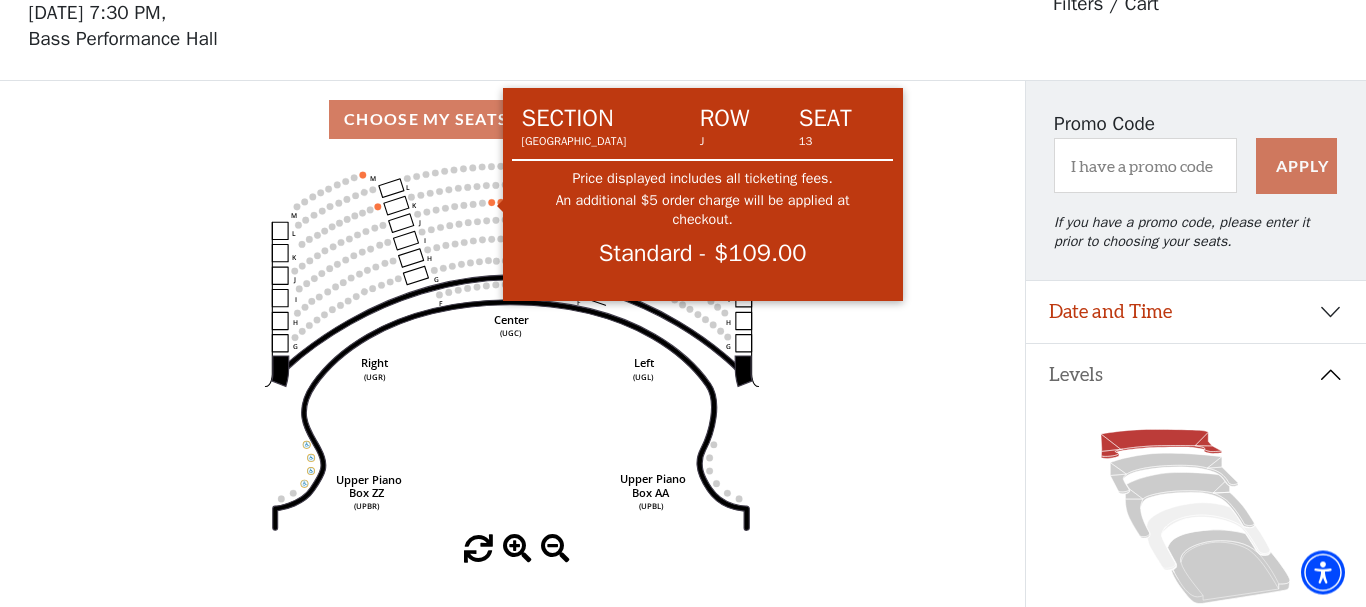 click 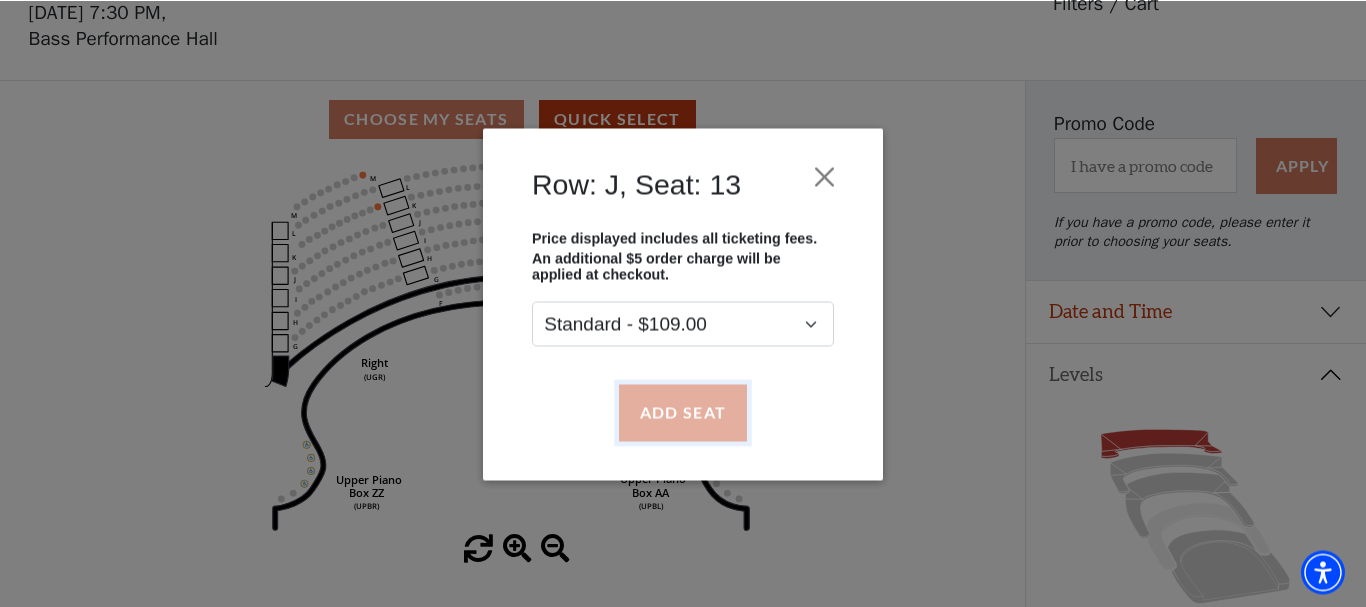 click on "Add Seat" at bounding box center (683, 412) 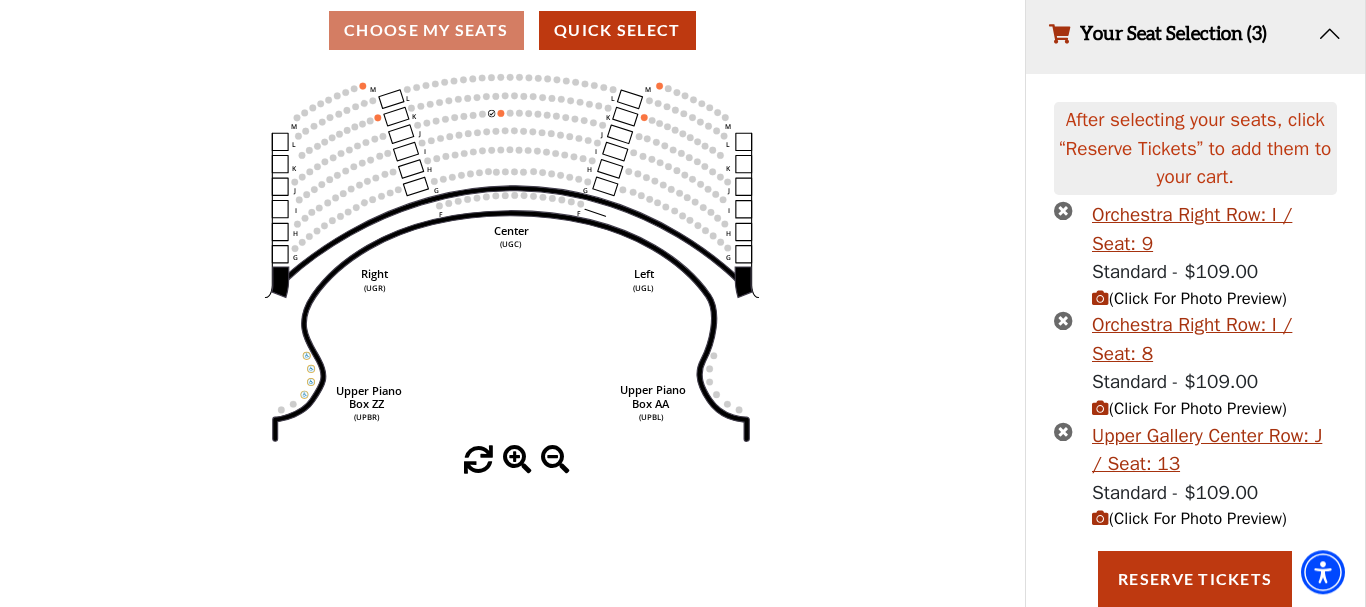 scroll, scrollTop: 183, scrollLeft: 0, axis: vertical 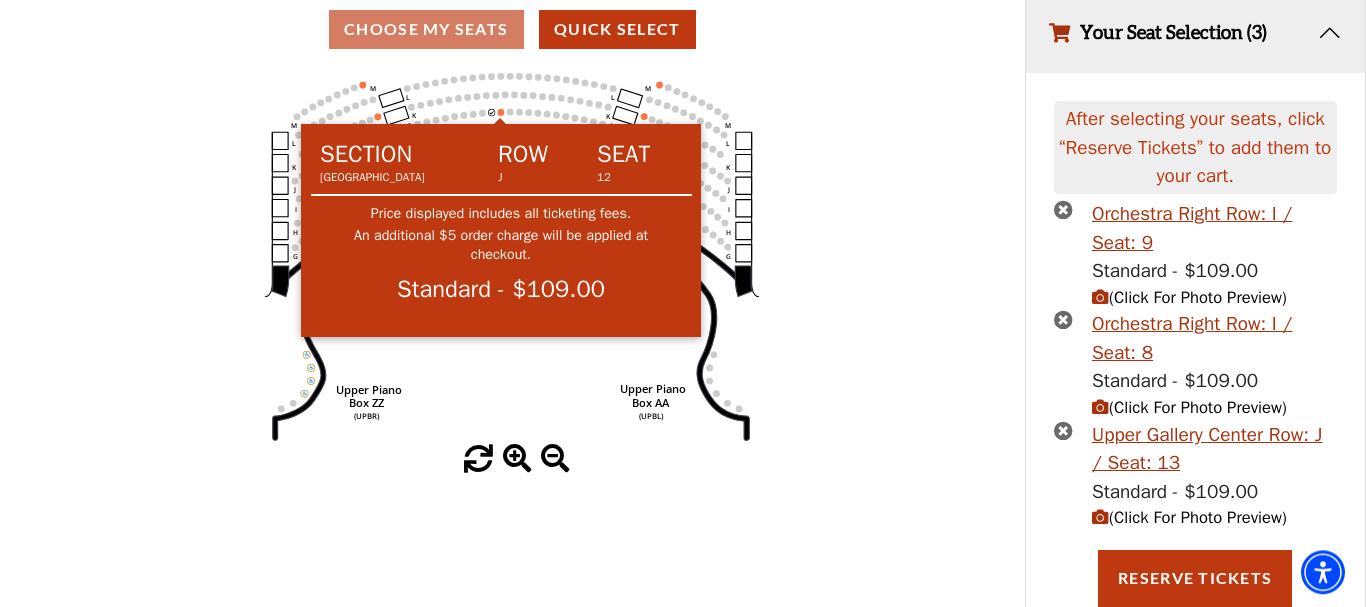 click 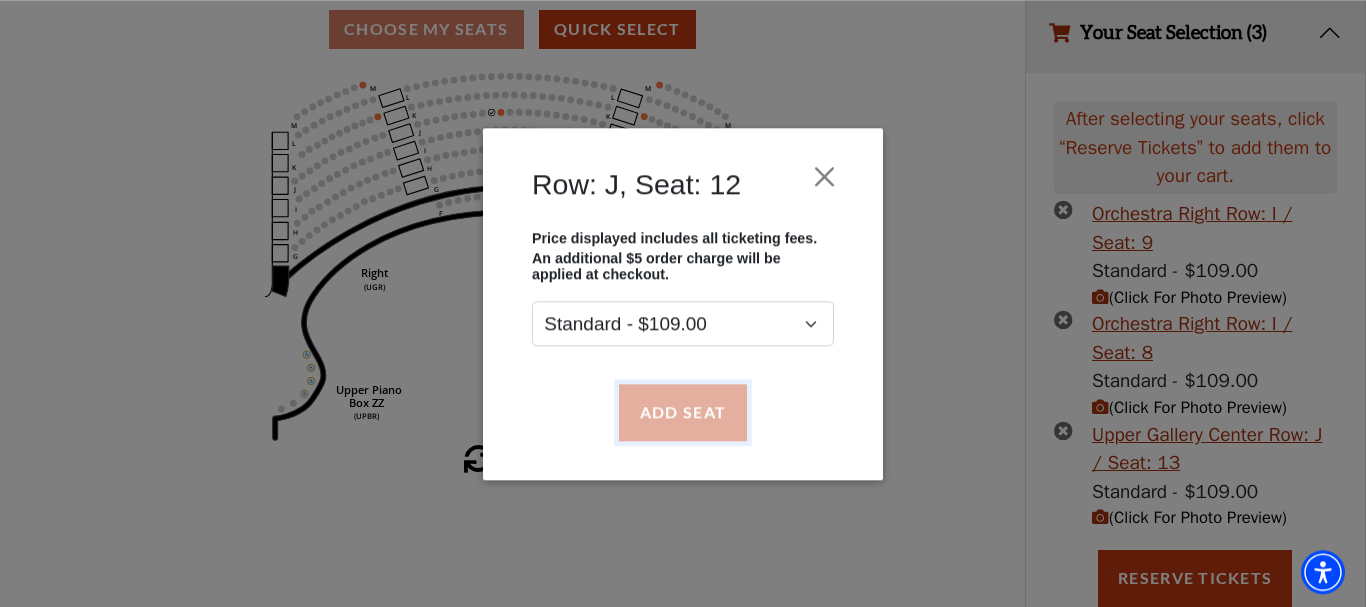 click on "Add Seat" at bounding box center (683, 412) 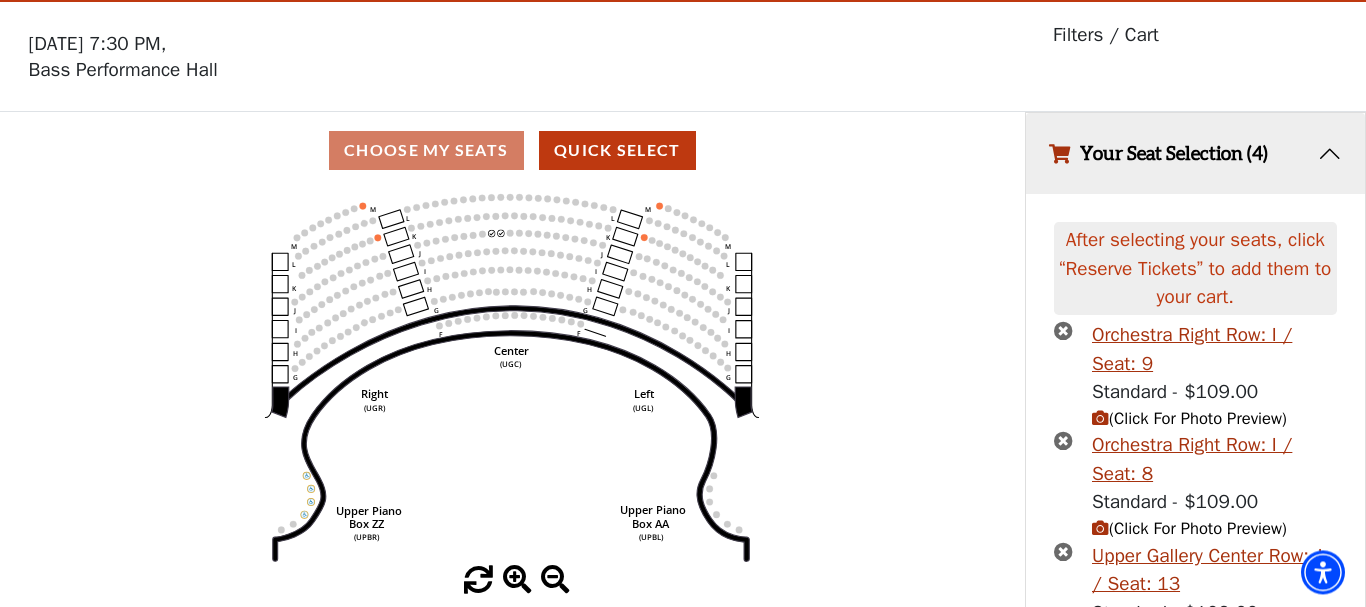 scroll, scrollTop: 57, scrollLeft: 0, axis: vertical 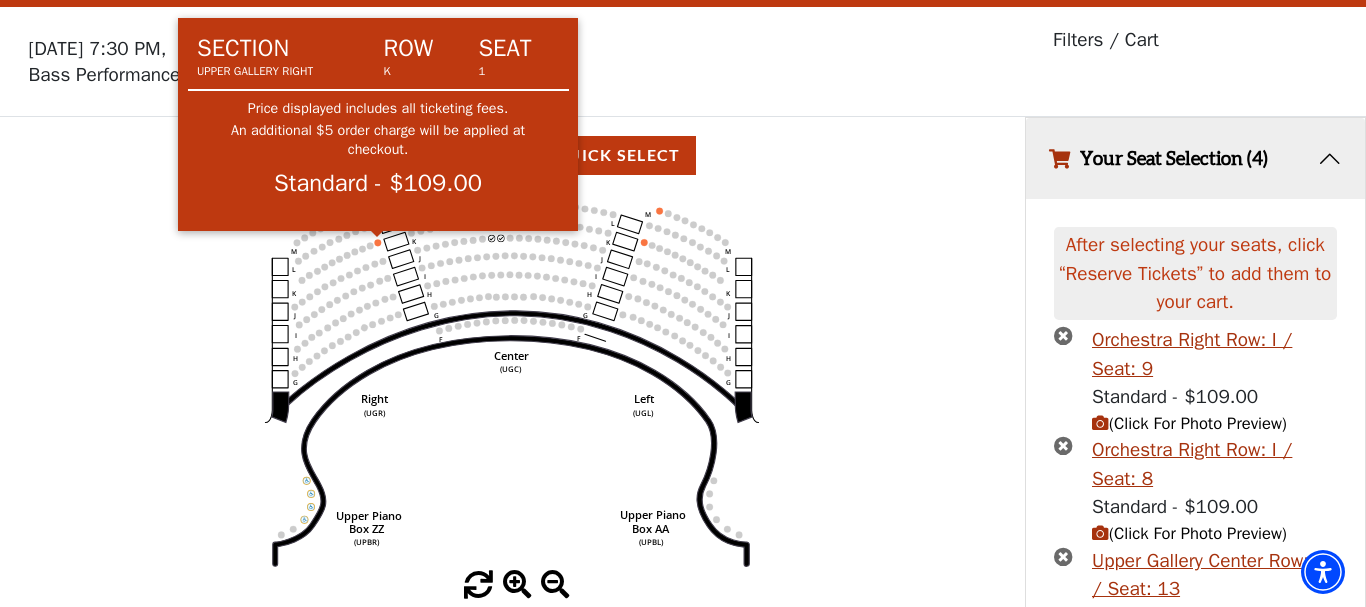 click 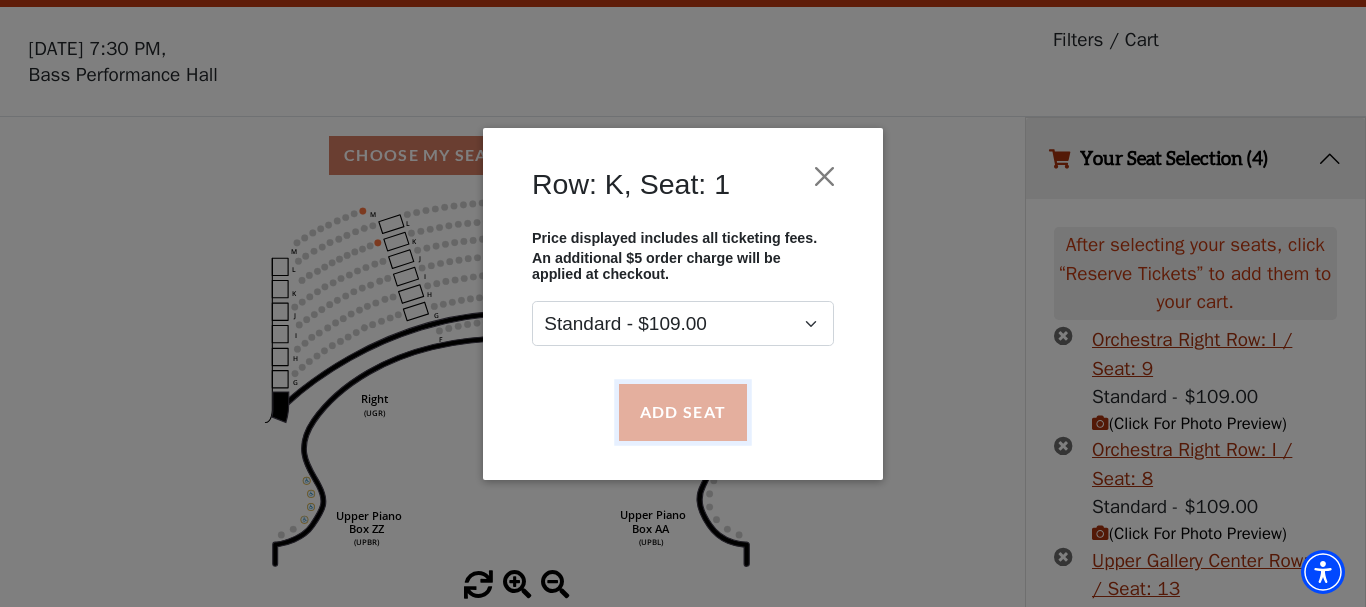 click on "Add Seat" at bounding box center [683, 412] 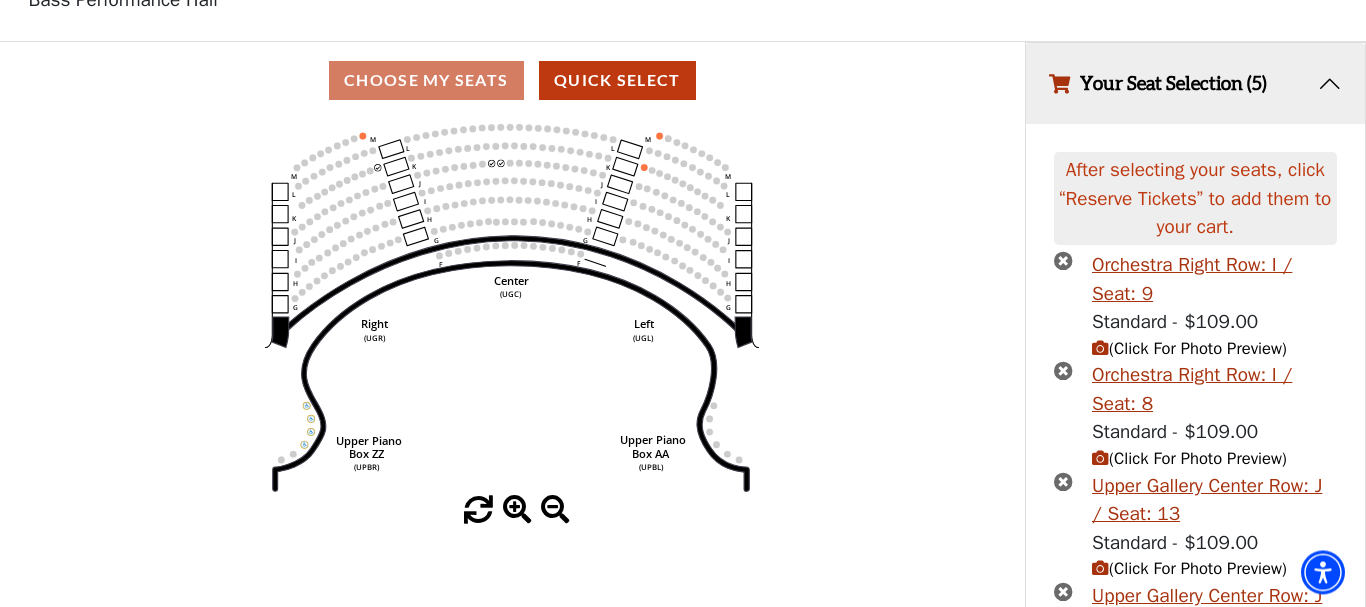 scroll, scrollTop: 116, scrollLeft: 0, axis: vertical 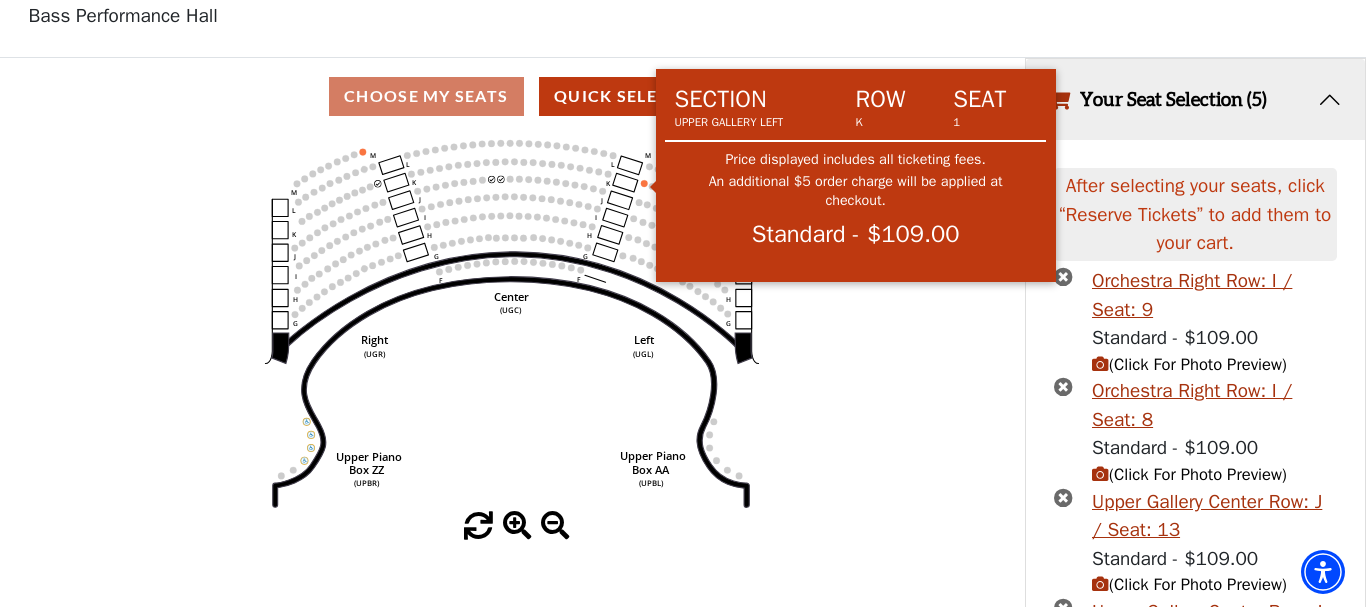 click 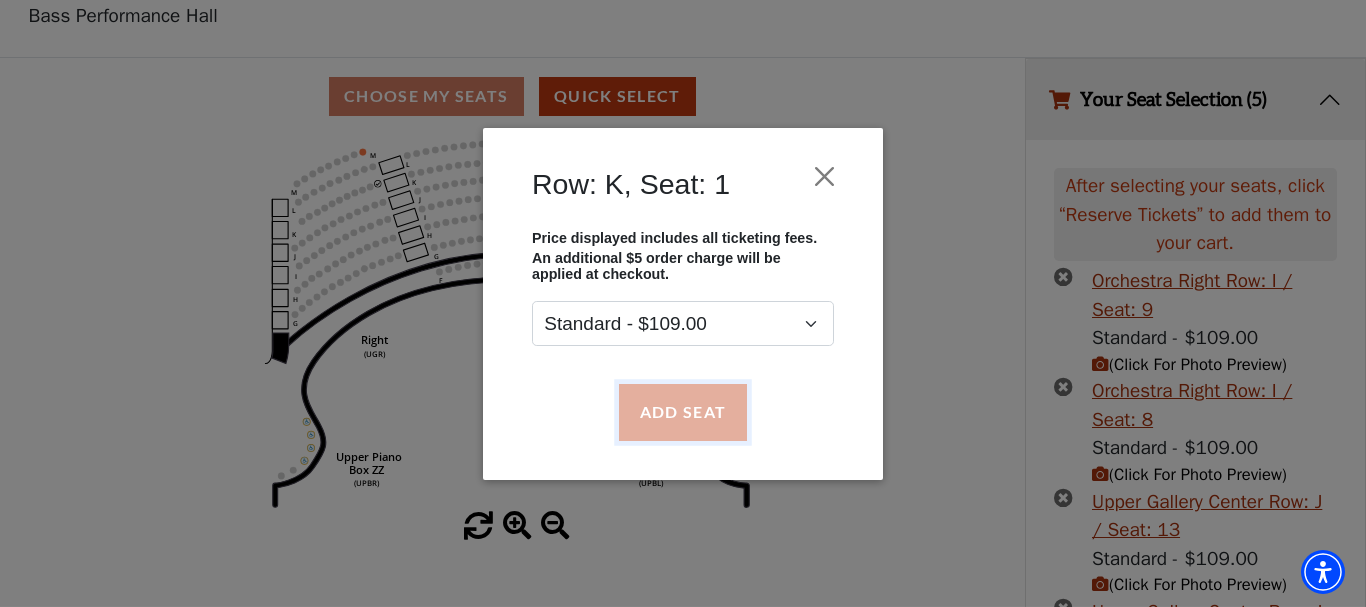 click on "Add Seat" at bounding box center (683, 412) 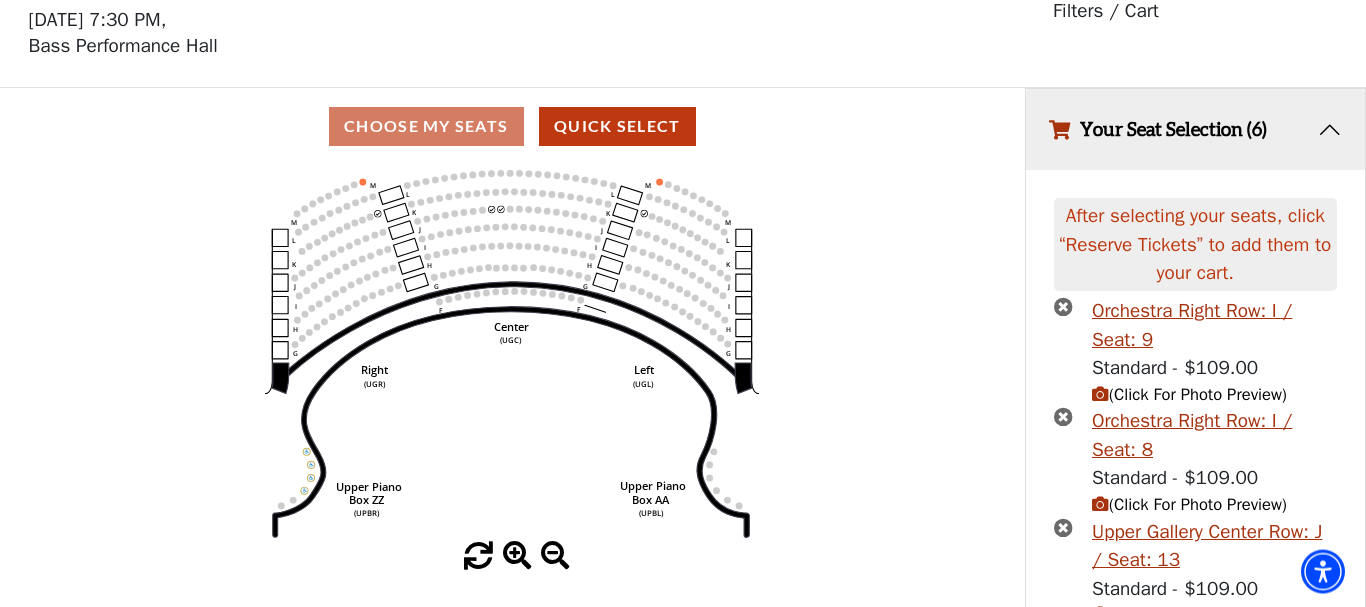 scroll, scrollTop: 37, scrollLeft: 0, axis: vertical 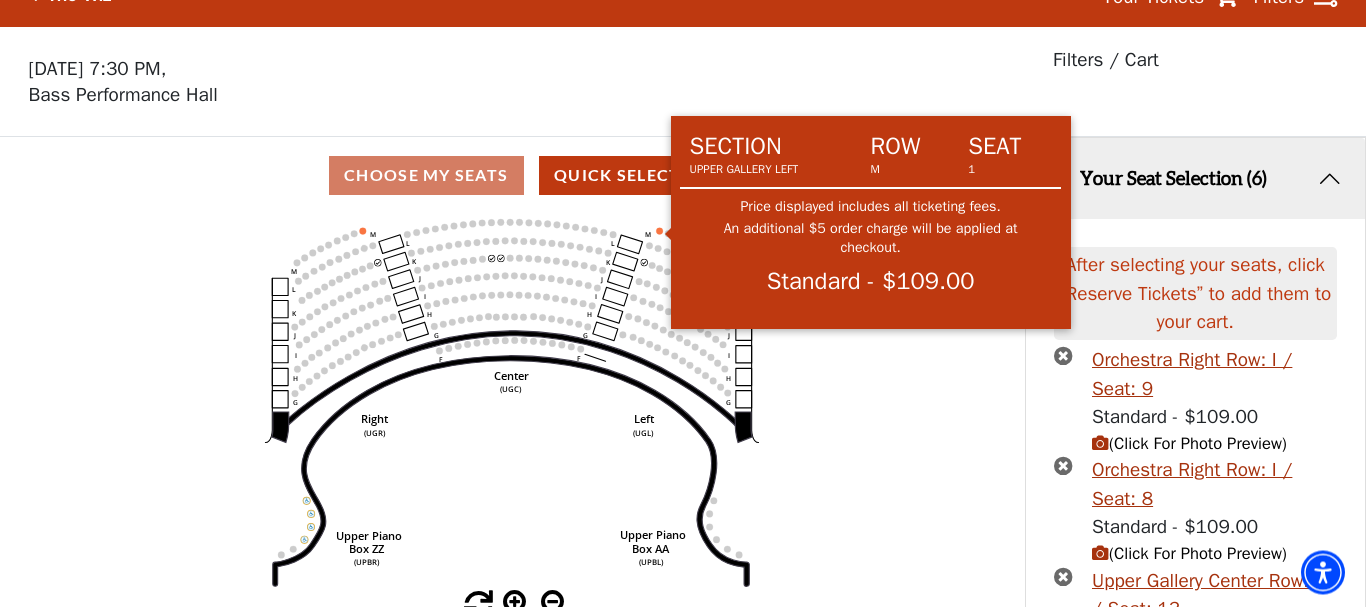 click 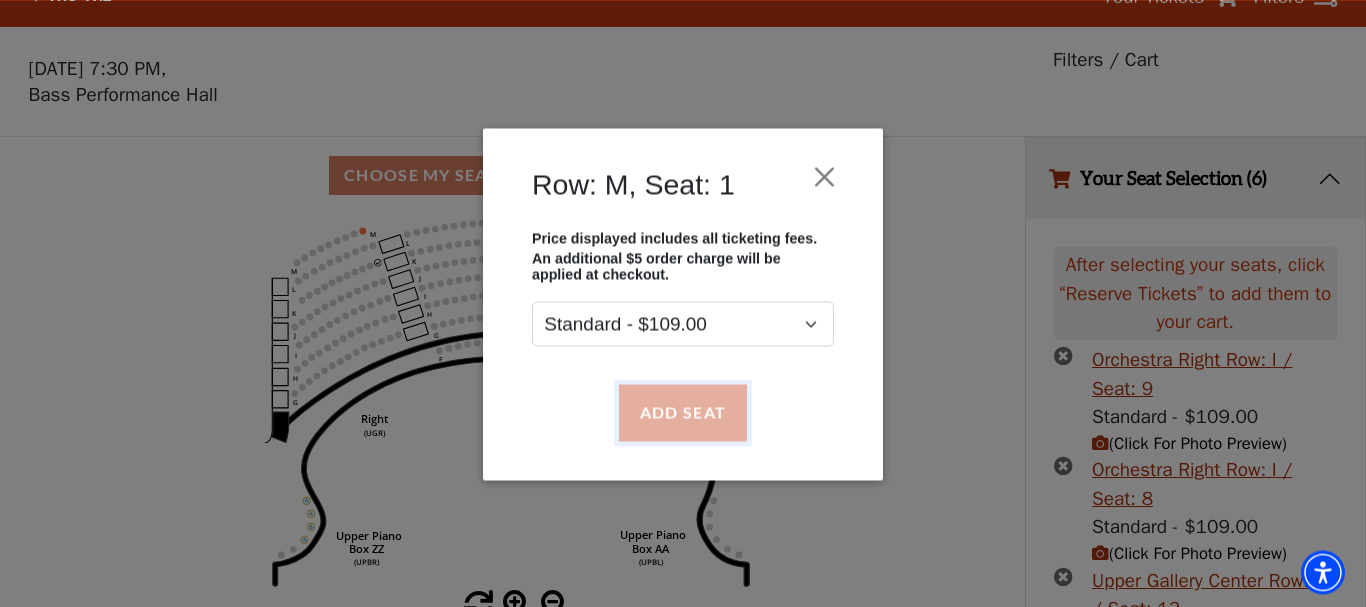 click on "Add Seat" at bounding box center [683, 412] 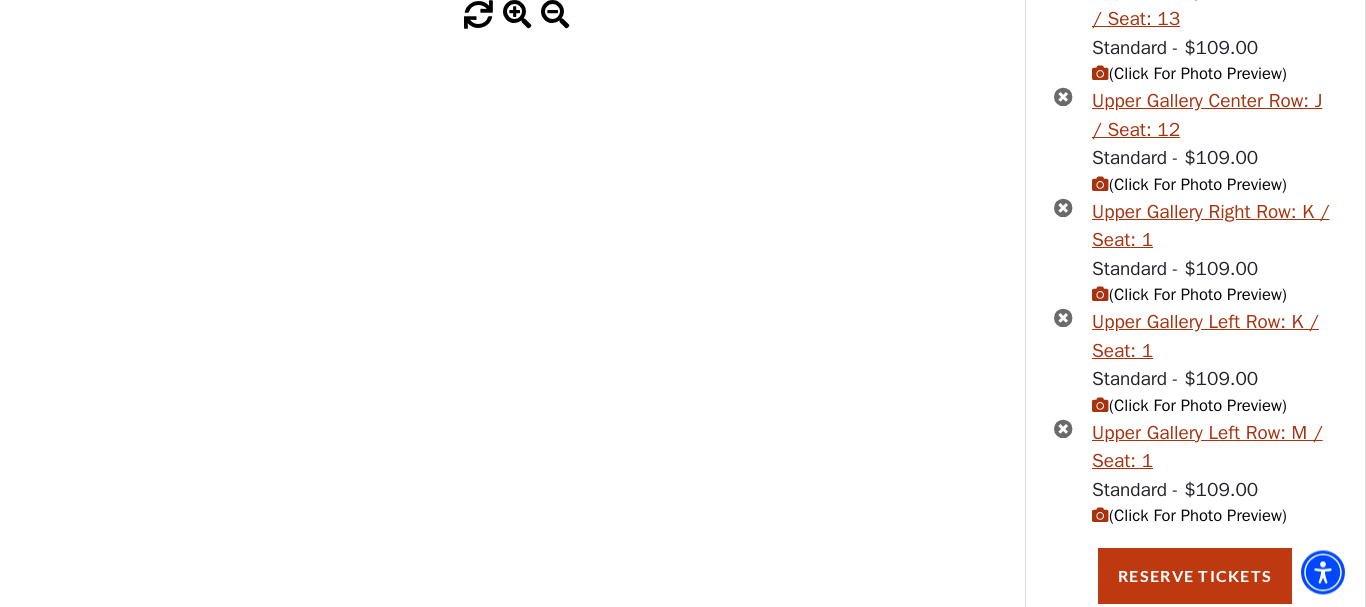 scroll, scrollTop: 219, scrollLeft: 0, axis: vertical 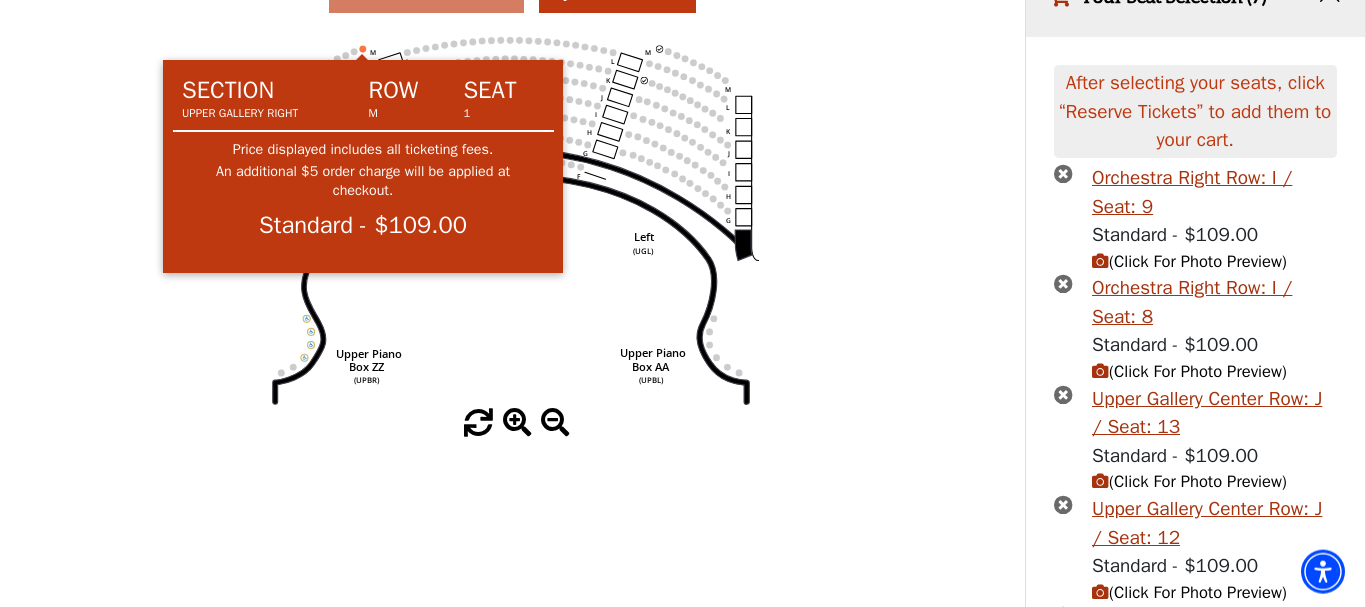 click 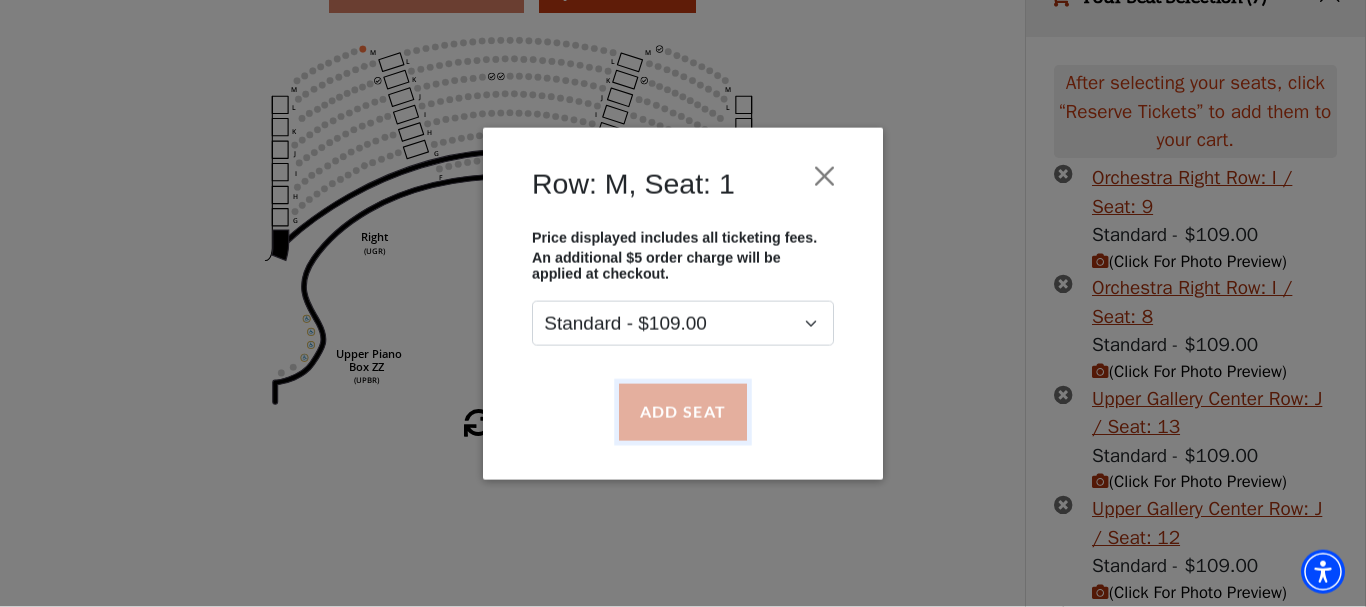 click on "Add Seat" at bounding box center (683, 412) 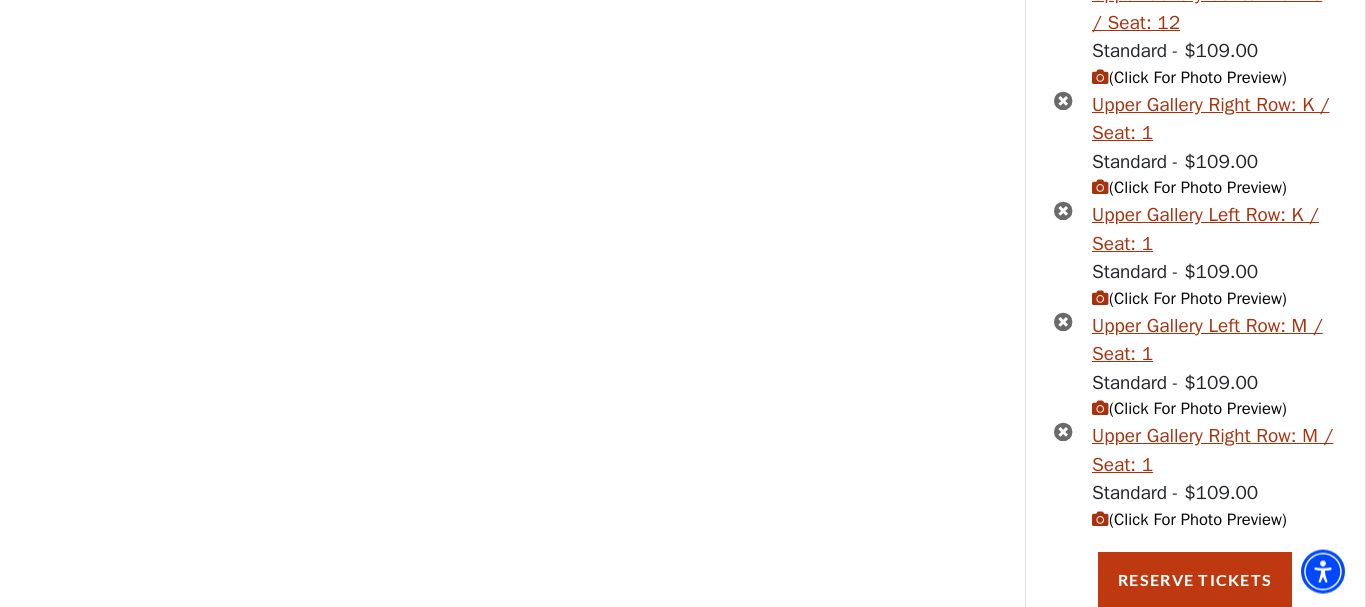 scroll, scrollTop: 735, scrollLeft: 0, axis: vertical 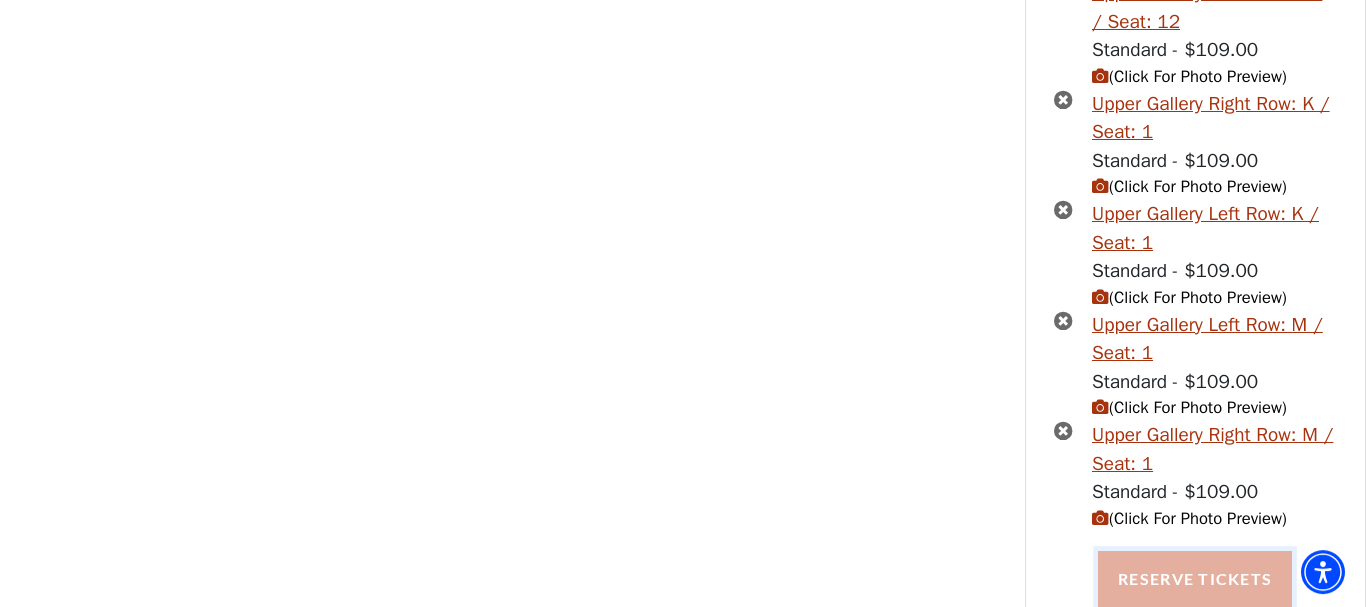 click on "Reserve Tickets" at bounding box center (1195, 579) 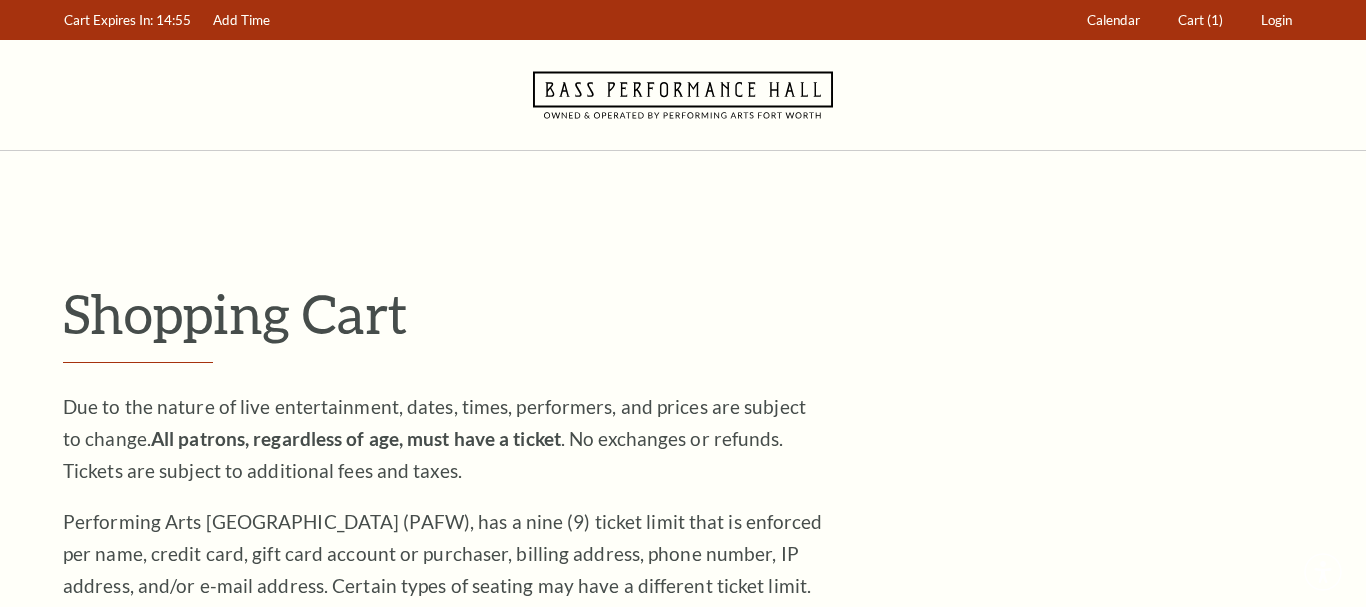 scroll, scrollTop: 2265, scrollLeft: 0, axis: vertical 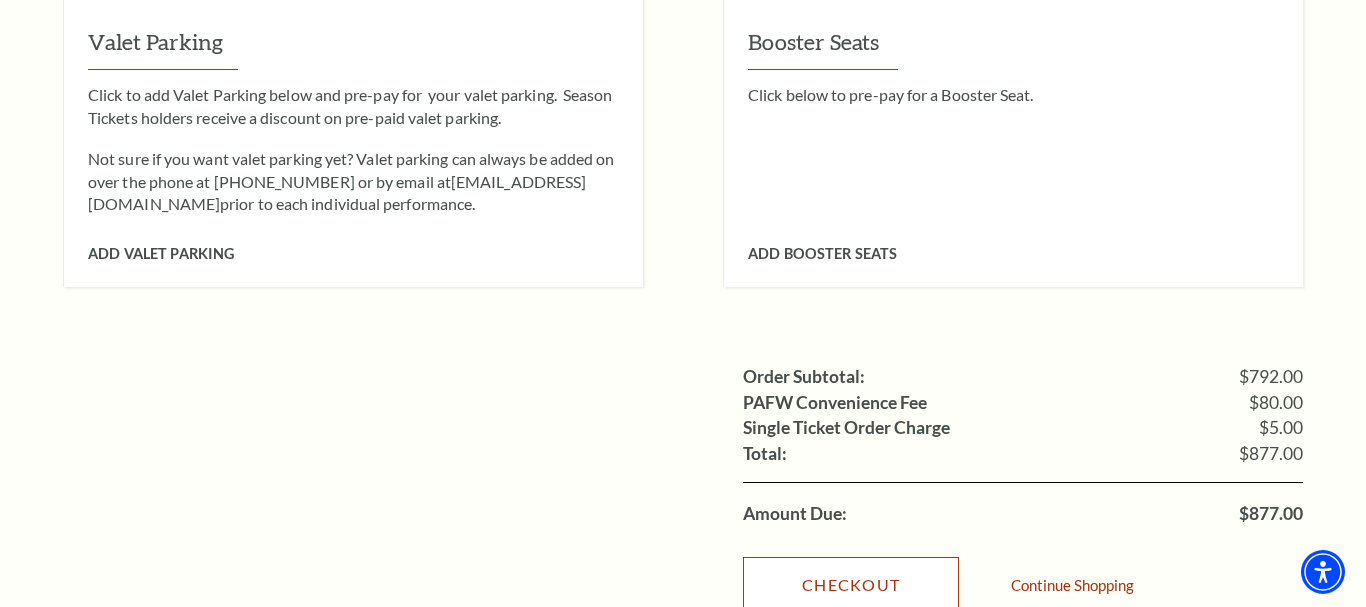 click on "Checkout" at bounding box center (851, 585) 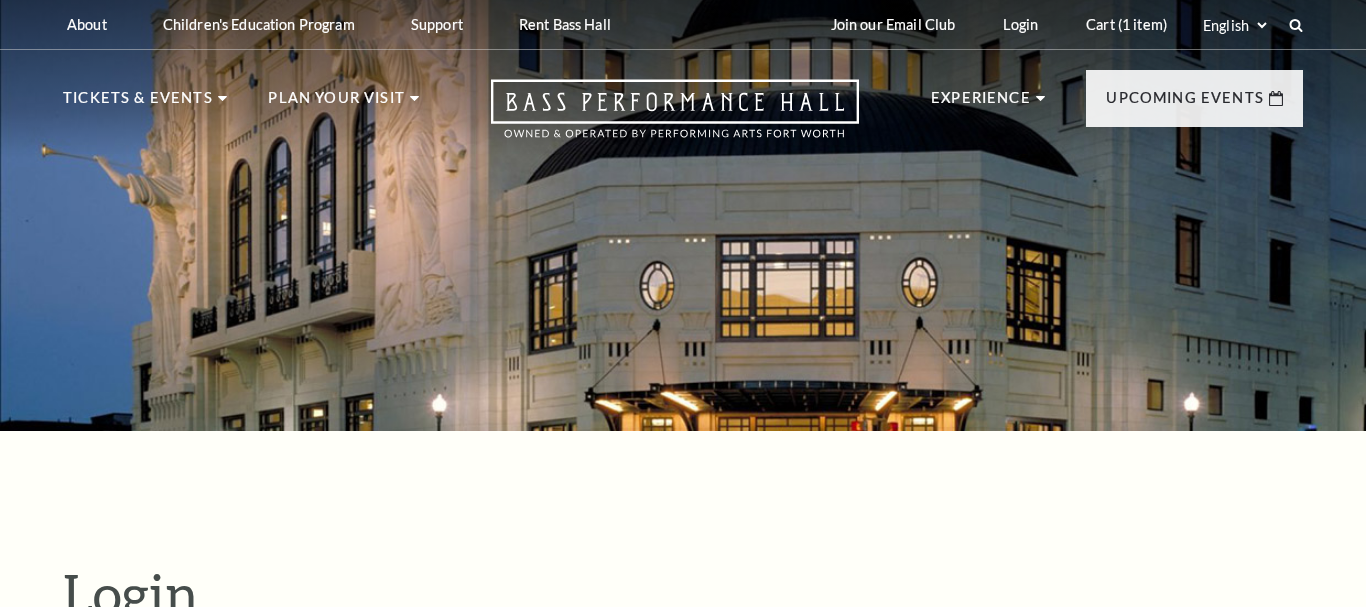 scroll, scrollTop: 561, scrollLeft: 0, axis: vertical 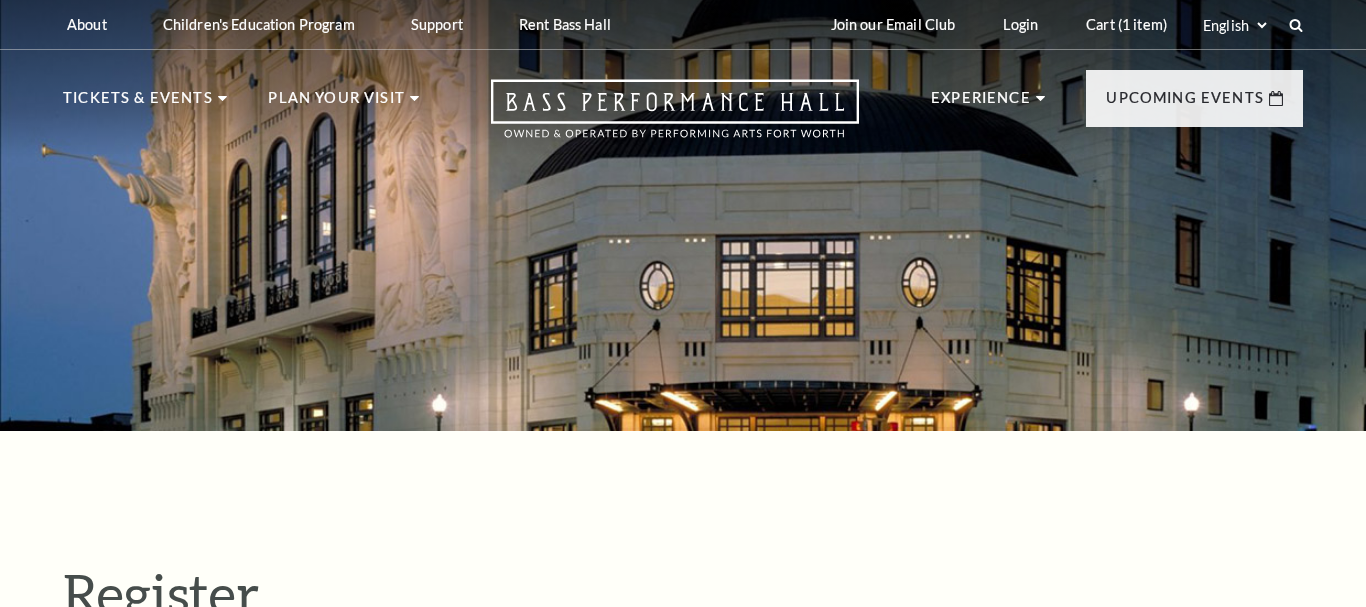 select on "1" 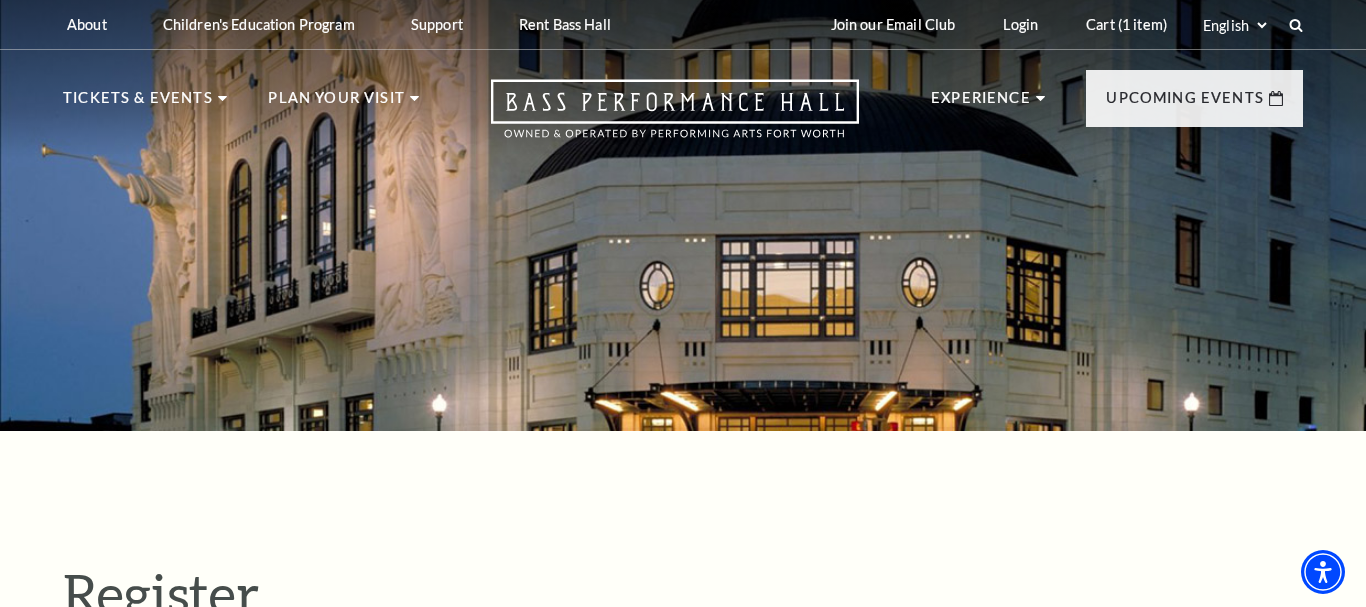 scroll, scrollTop: 628, scrollLeft: 0, axis: vertical 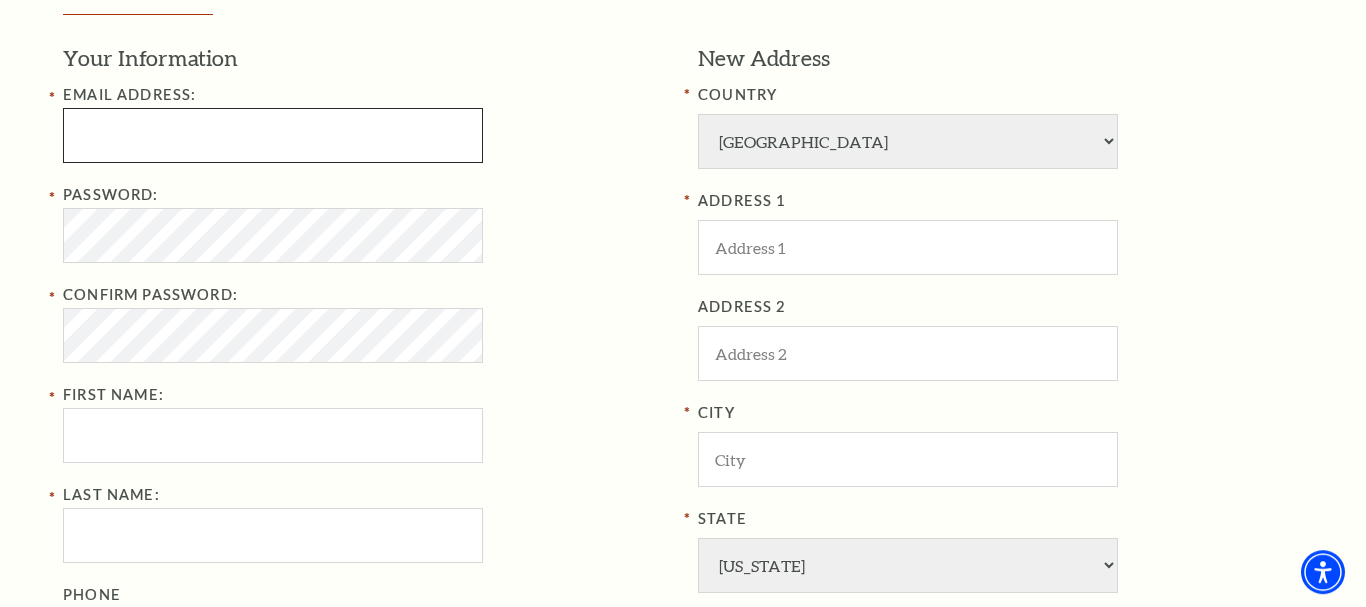 click at bounding box center (273, 135) 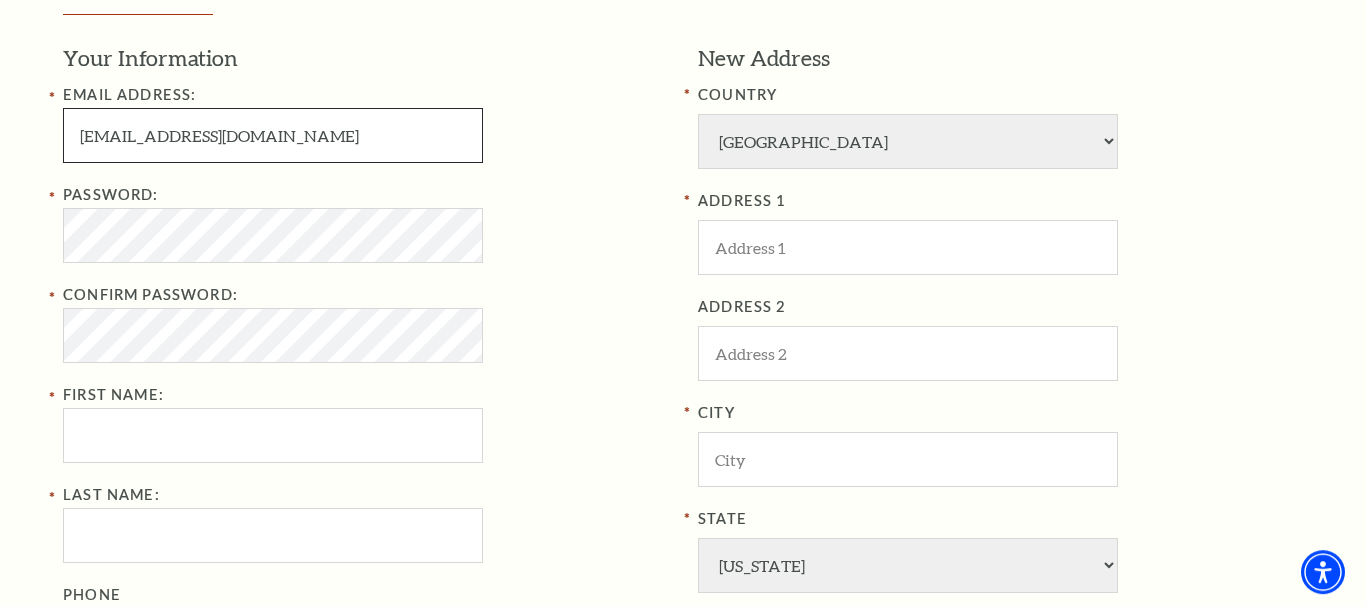 type on "jamesfchester@outlook.com" 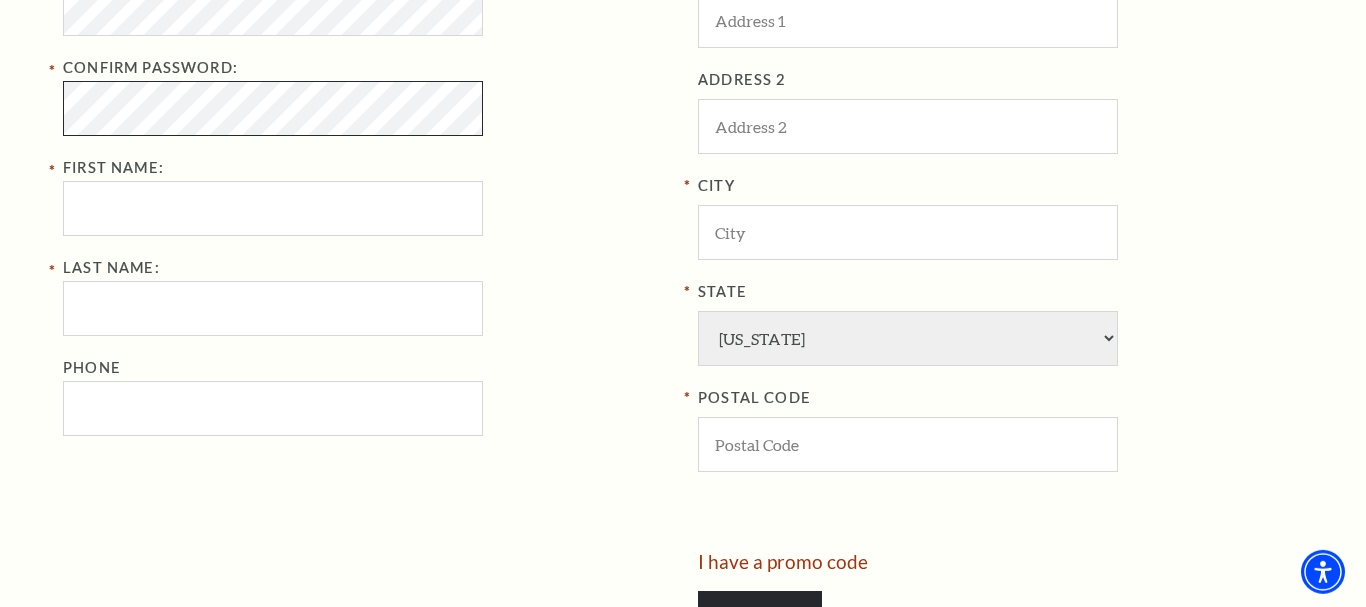 scroll, scrollTop: 862, scrollLeft: 0, axis: vertical 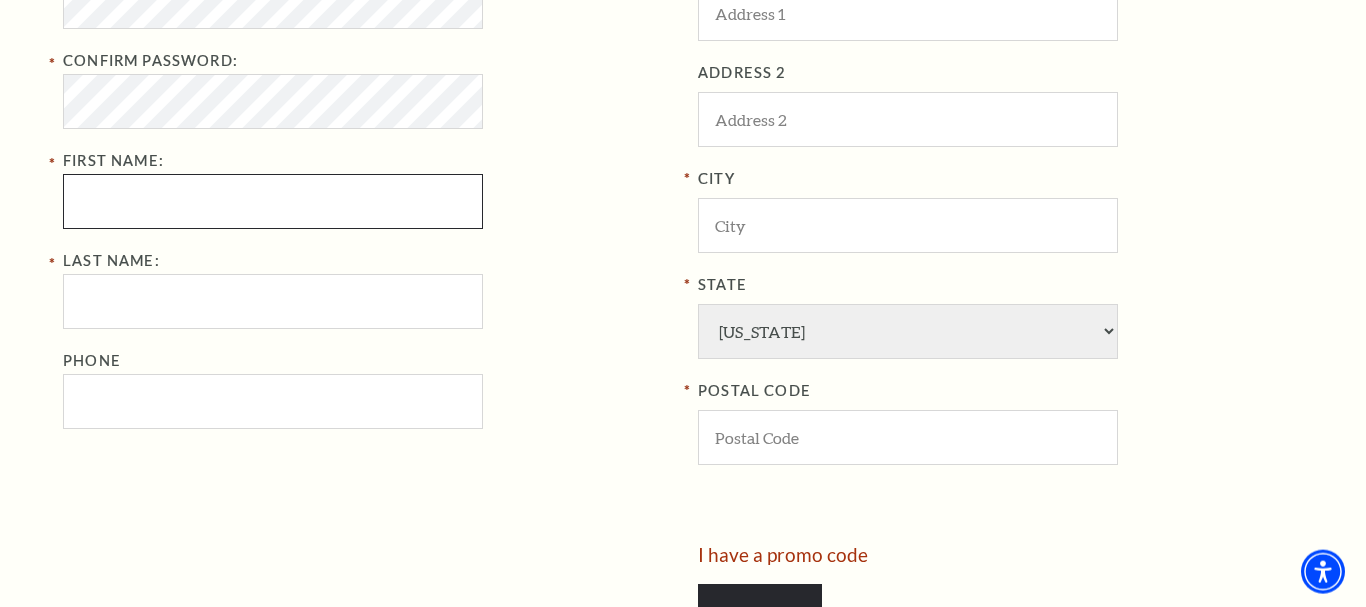 click on "First Name:" at bounding box center (273, 201) 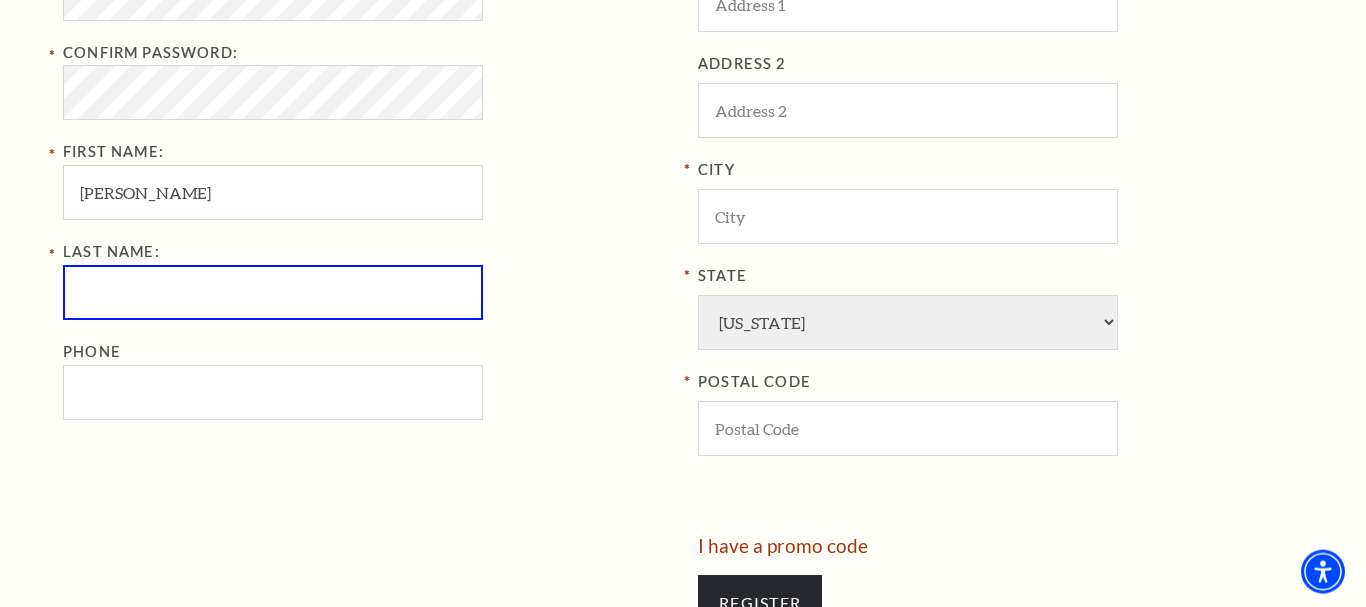scroll, scrollTop: 853, scrollLeft: 0, axis: vertical 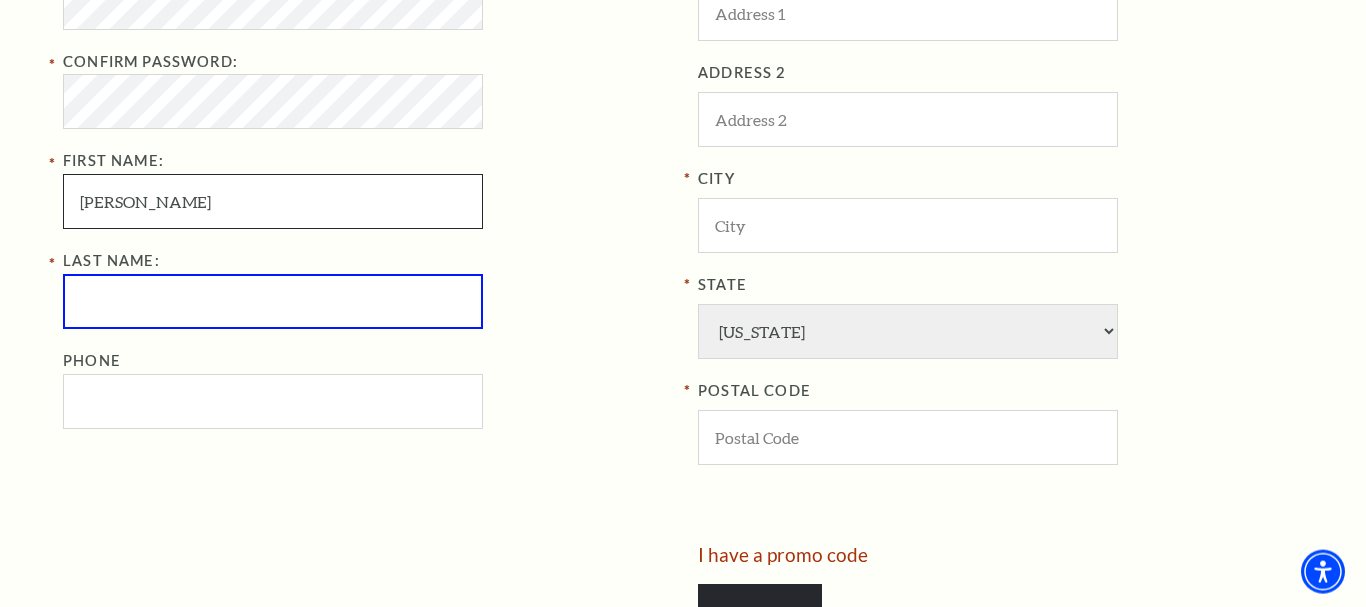 click on "[PERSON_NAME]" at bounding box center [273, 201] 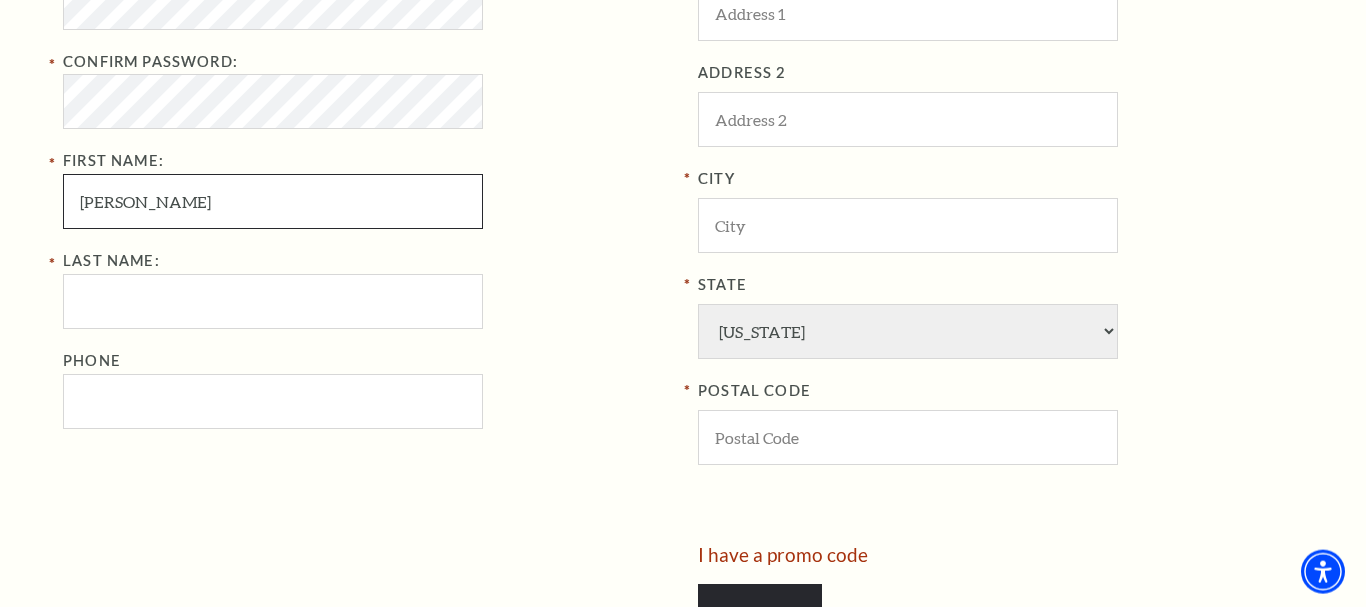 type on "[PERSON_NAME]" 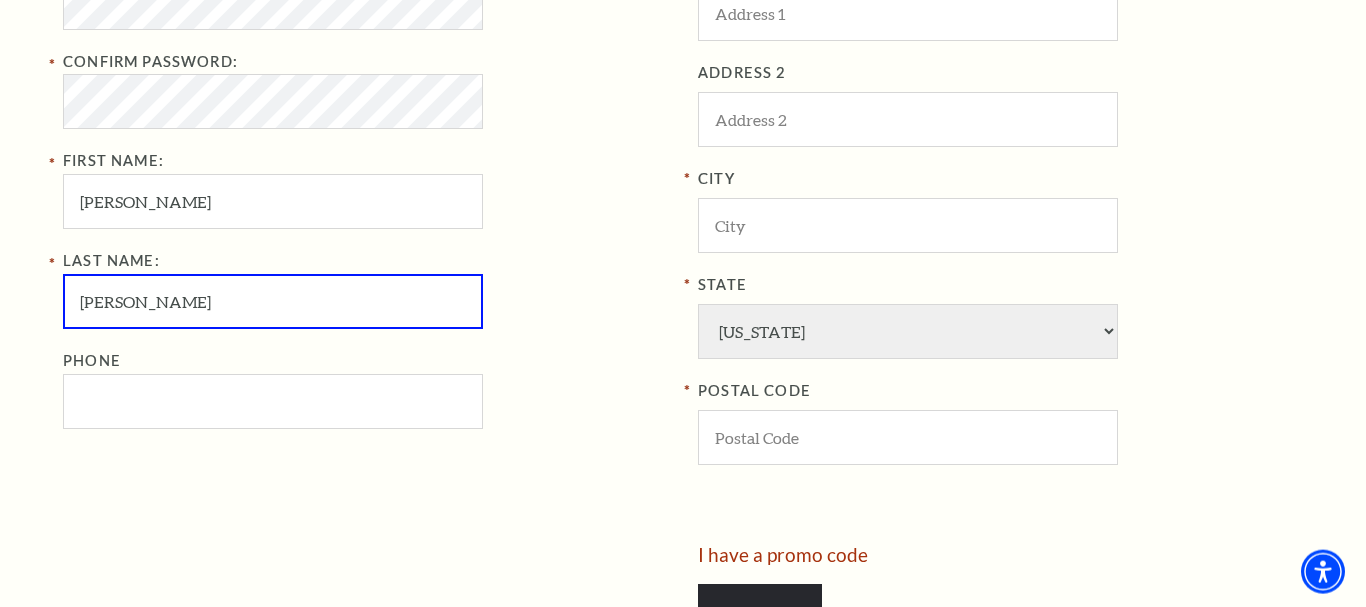 type on "Chester" 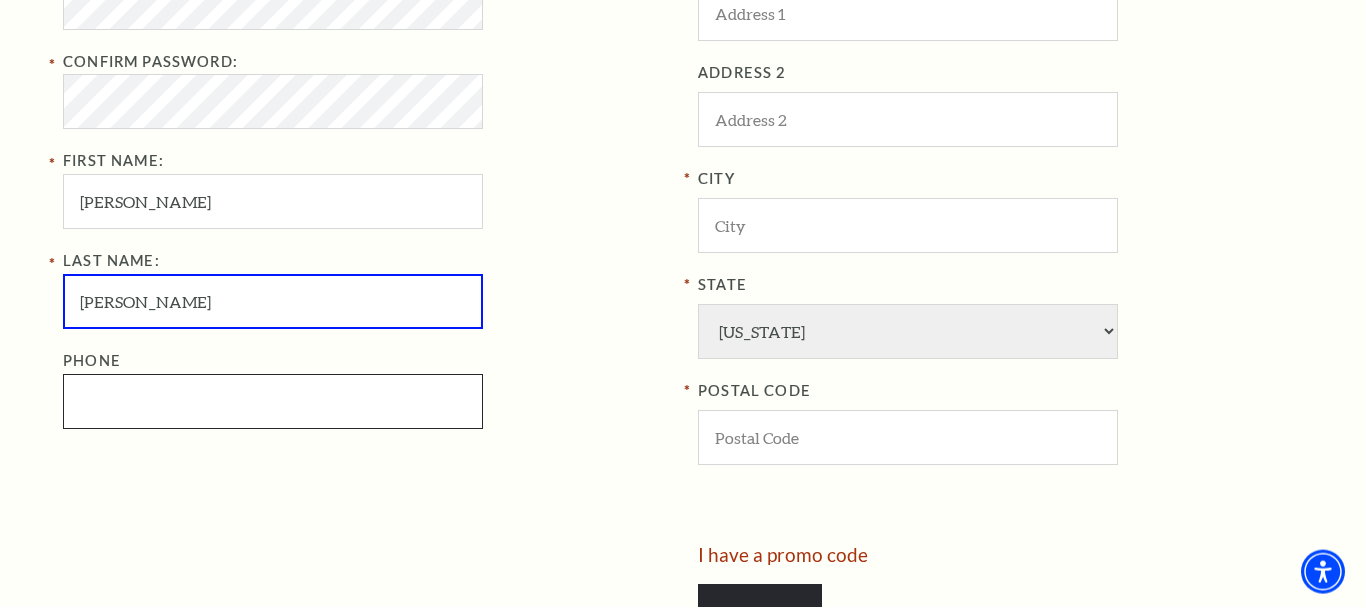 click on "Phone" at bounding box center (273, 401) 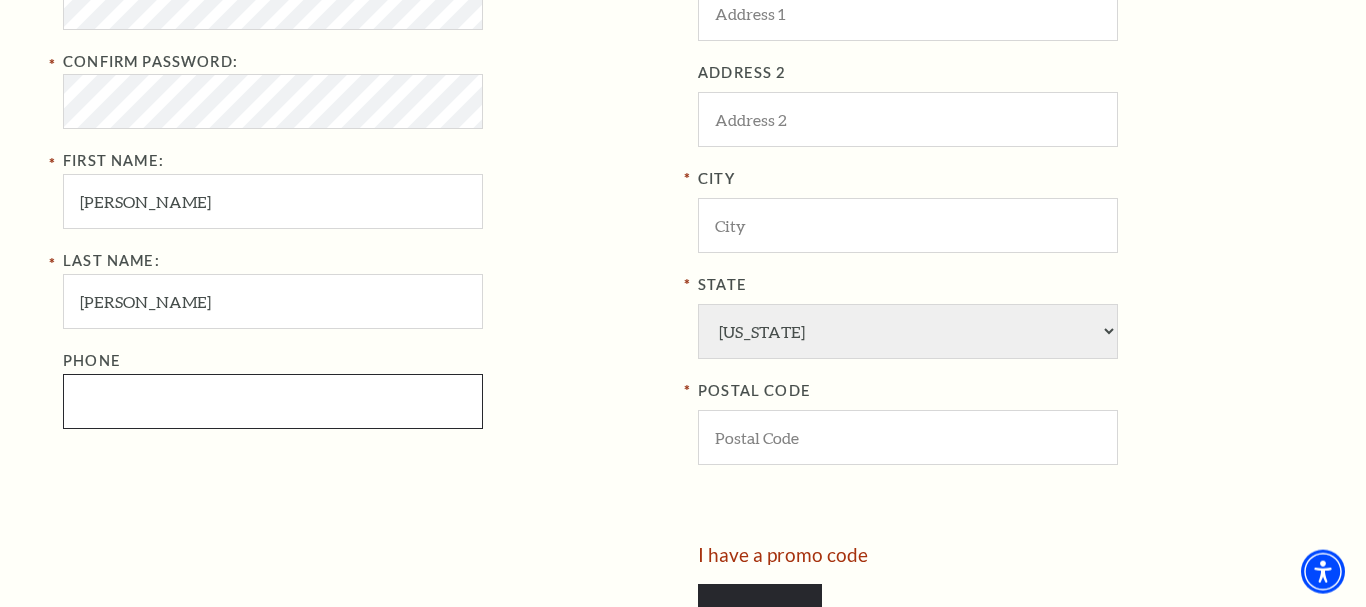 paste on "5306713403" 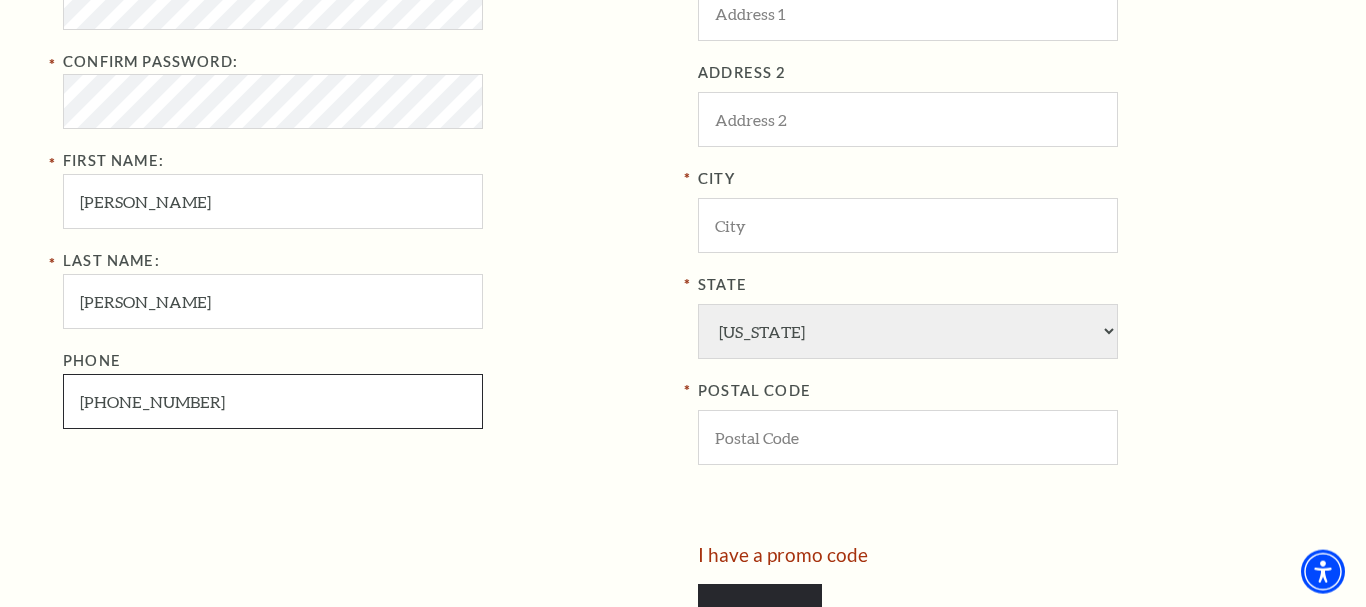 type on "530-671-3403" 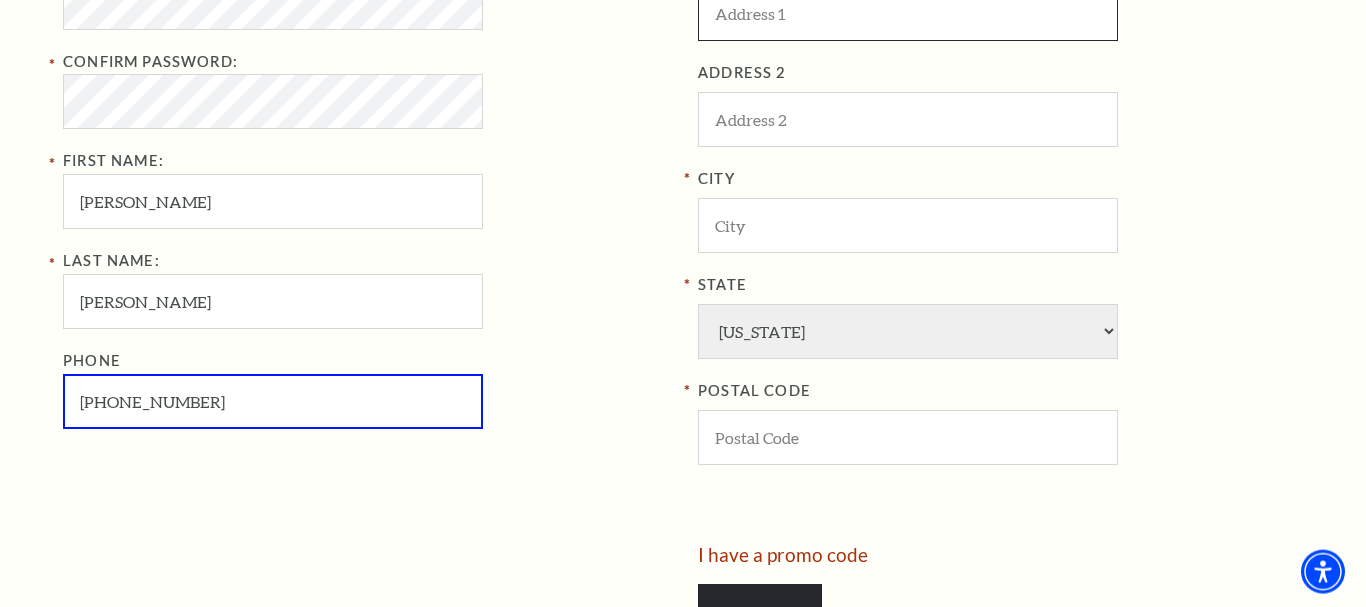 click at bounding box center [908, 13] 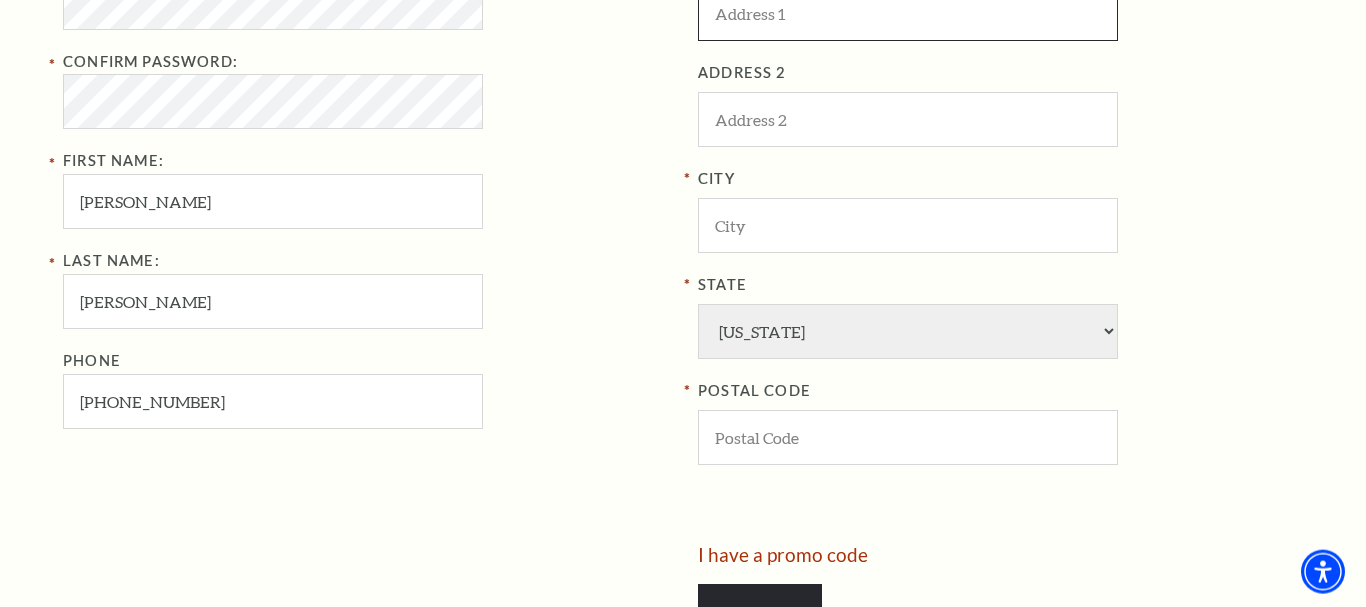 paste on "[STREET_ADDRESS]" 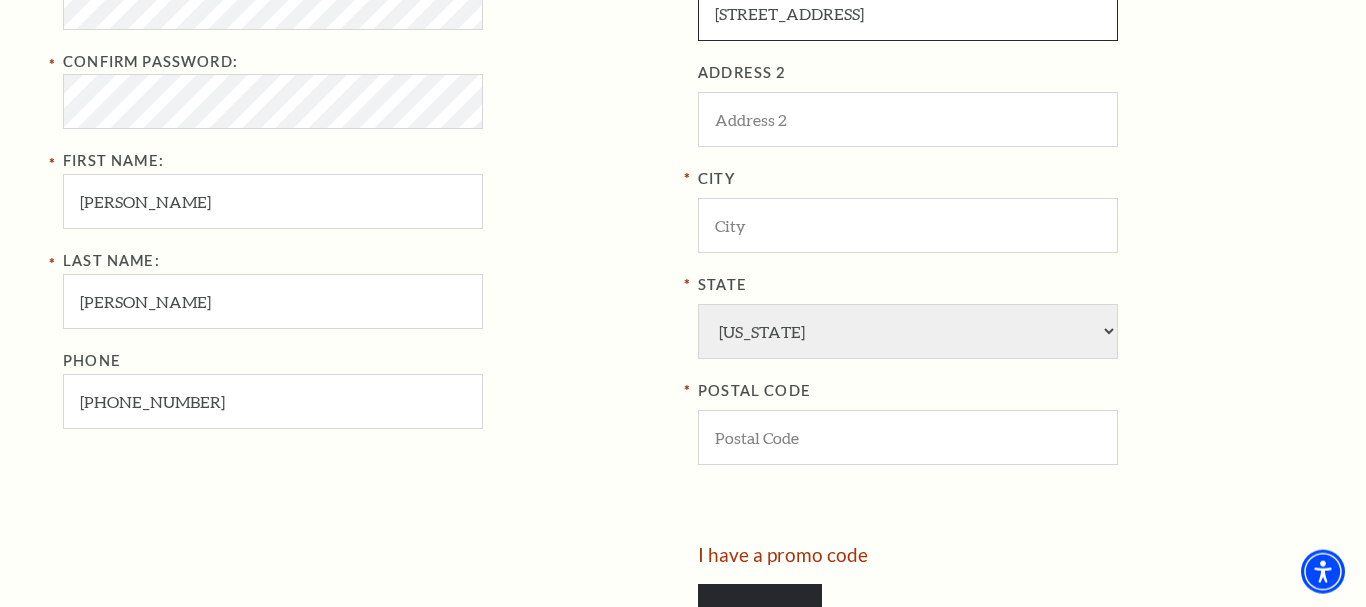 type on "[STREET_ADDRESS]" 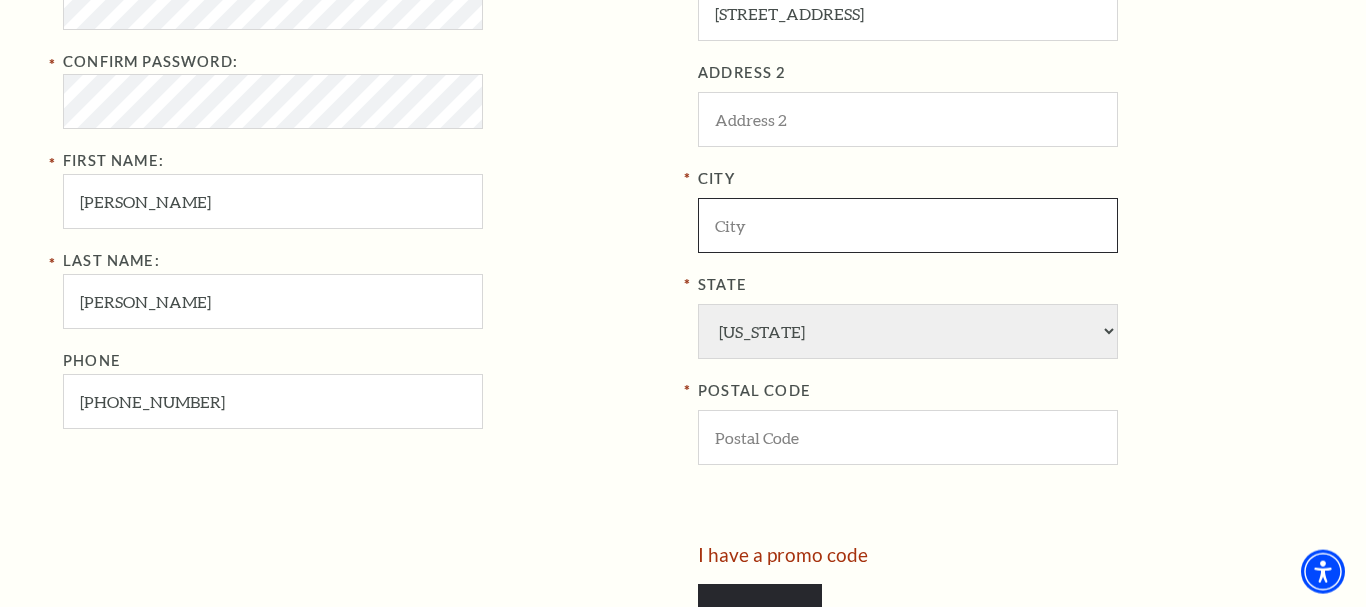 click at bounding box center (908, 225) 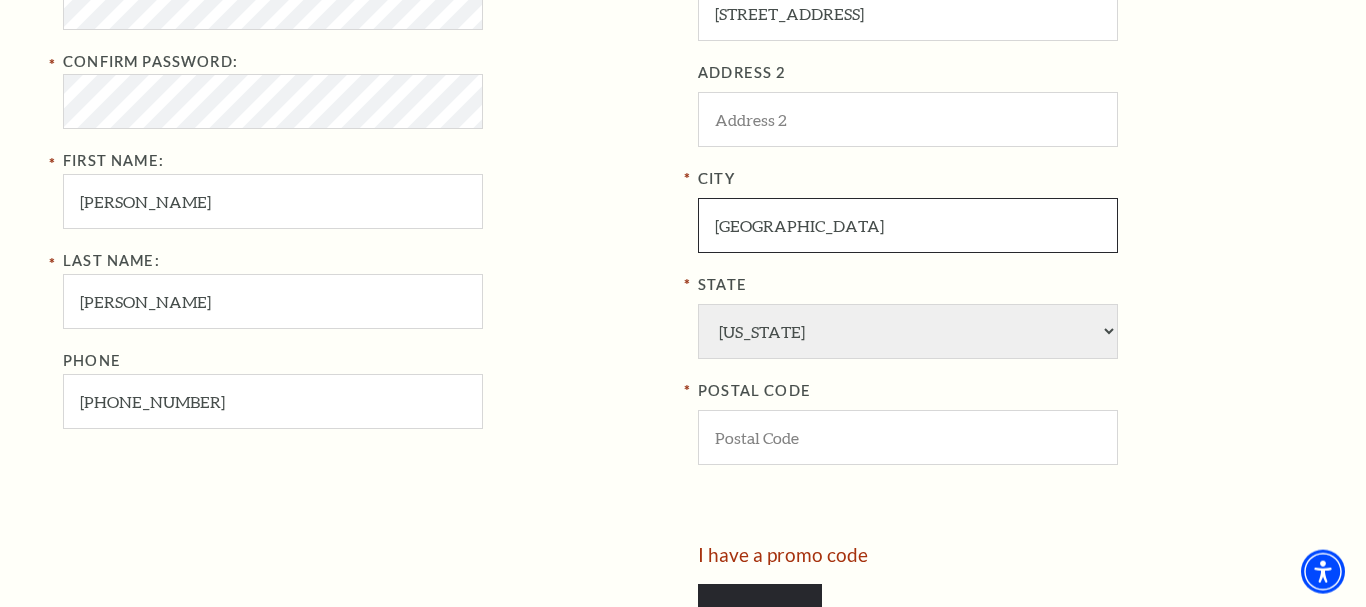 type on "[GEOGRAPHIC_DATA]" 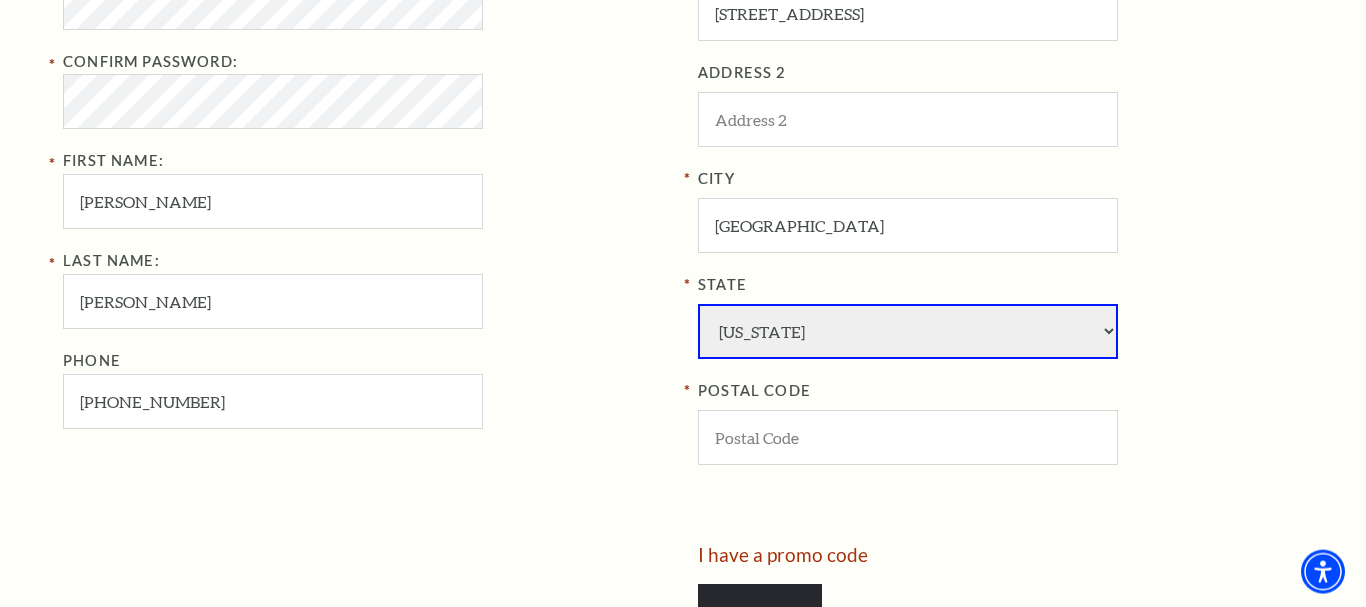 select on "CA" 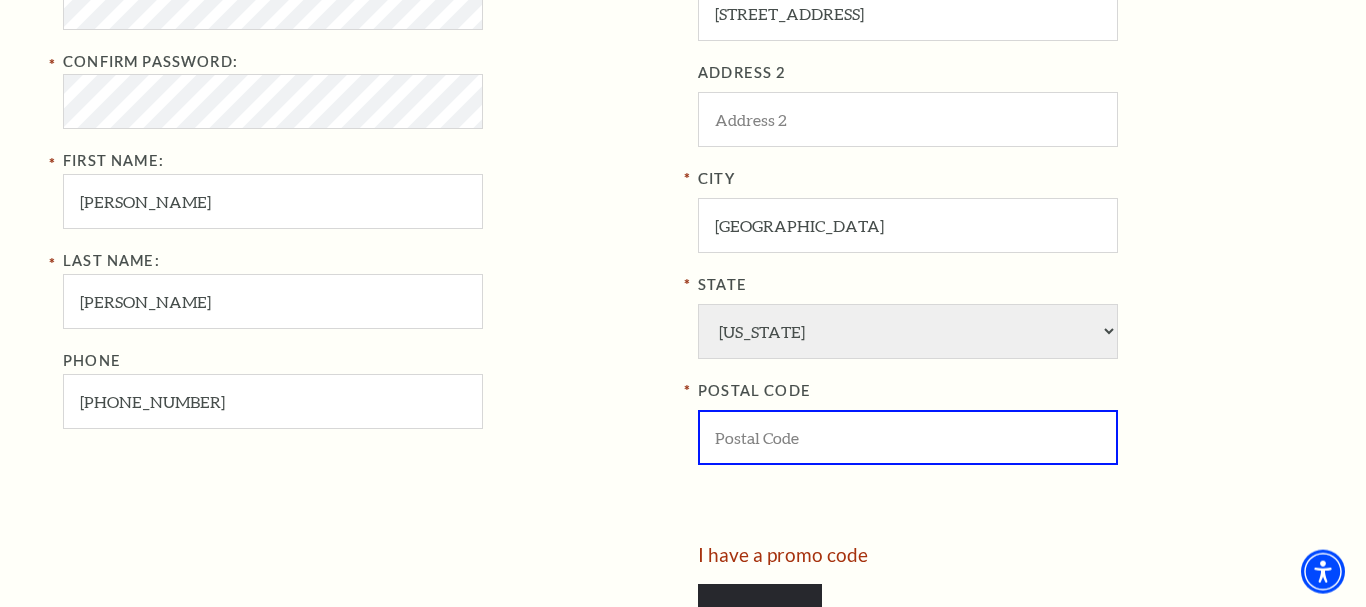 paste on "95991" 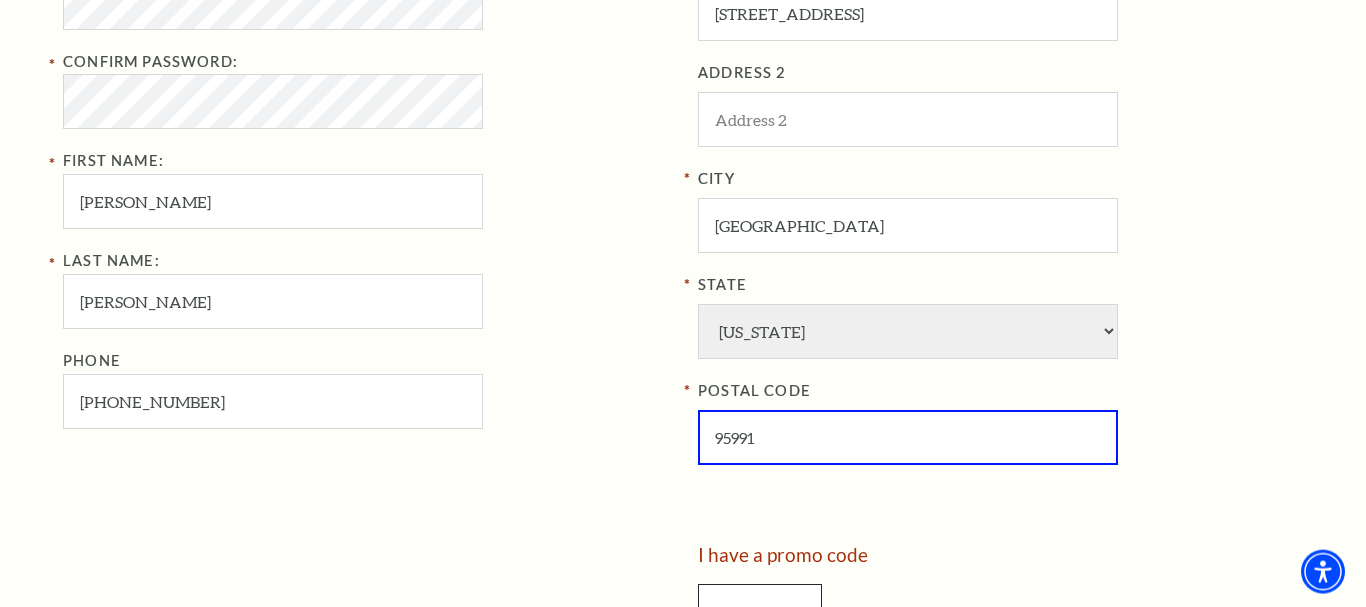 type on "95991" 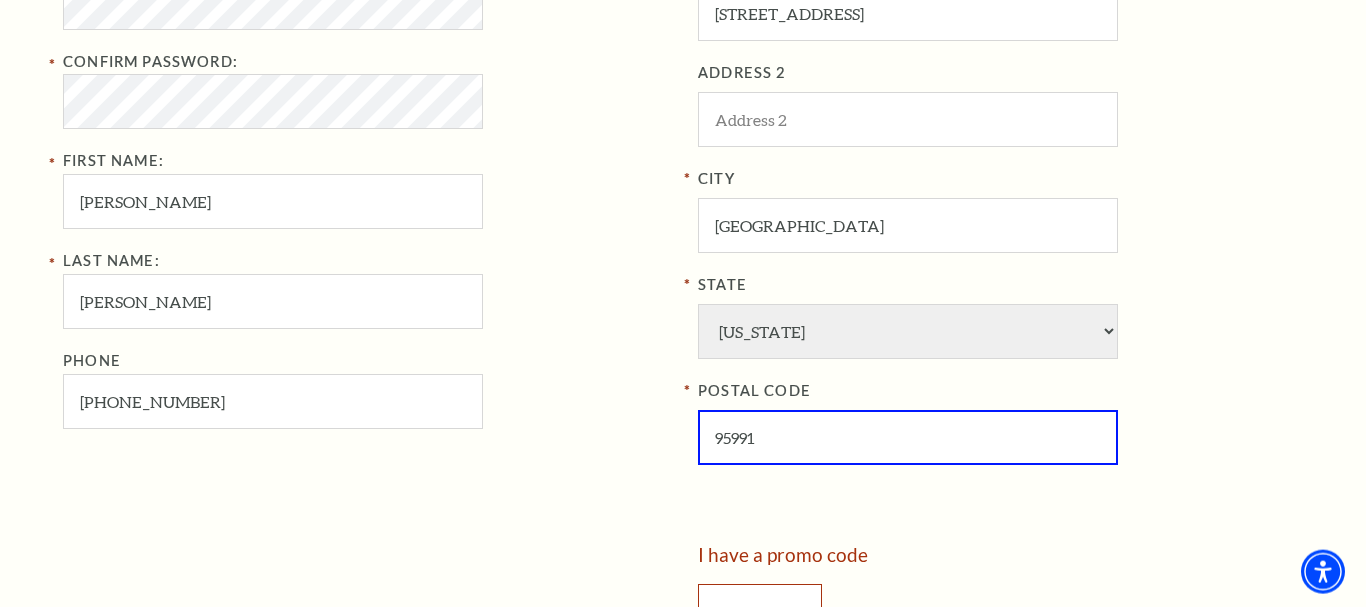 click on "Register" at bounding box center [760, 612] 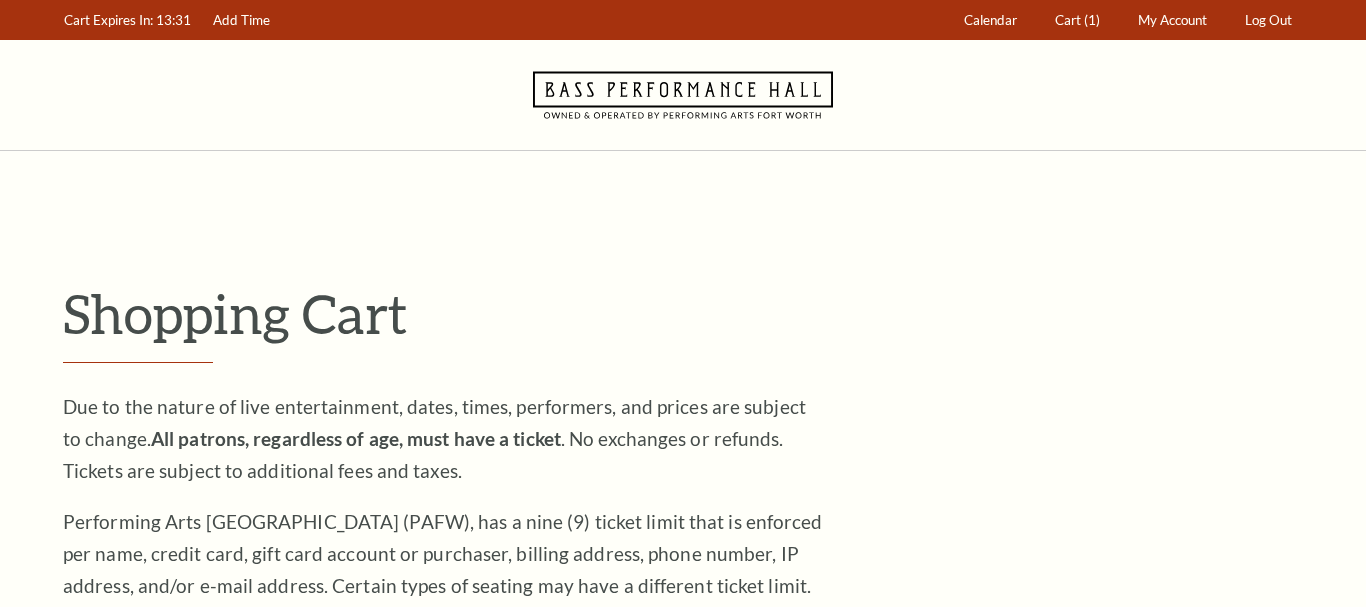 scroll, scrollTop: 0, scrollLeft: 0, axis: both 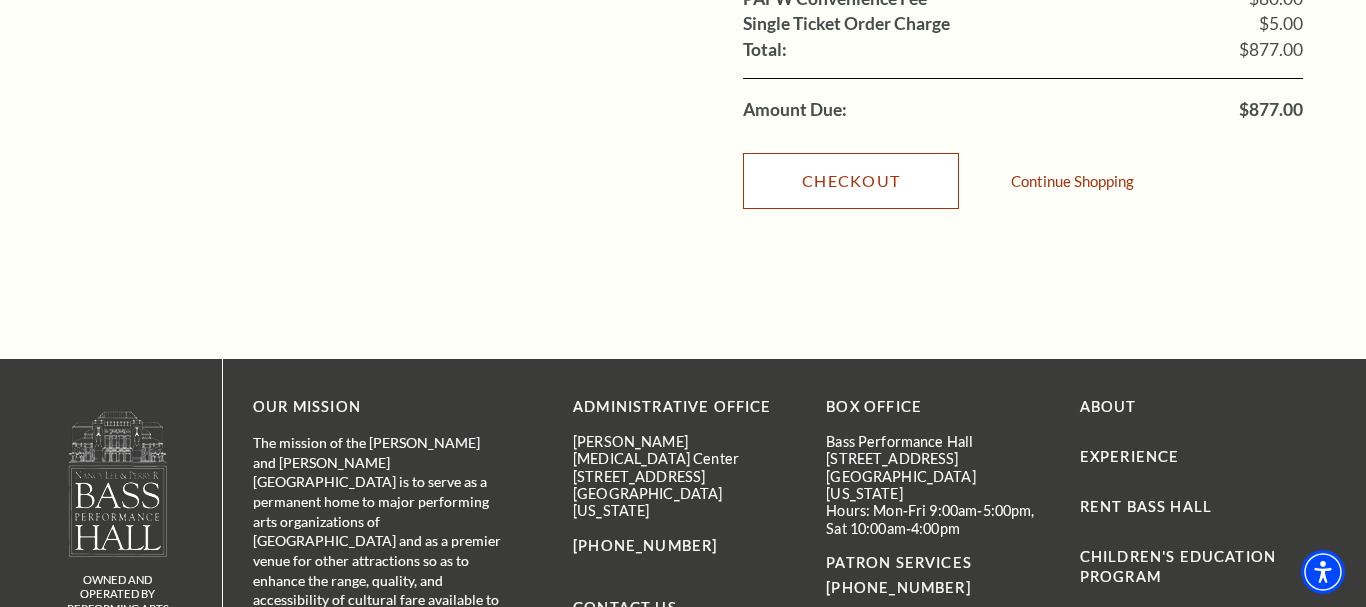 click on "Checkout" at bounding box center (851, 181) 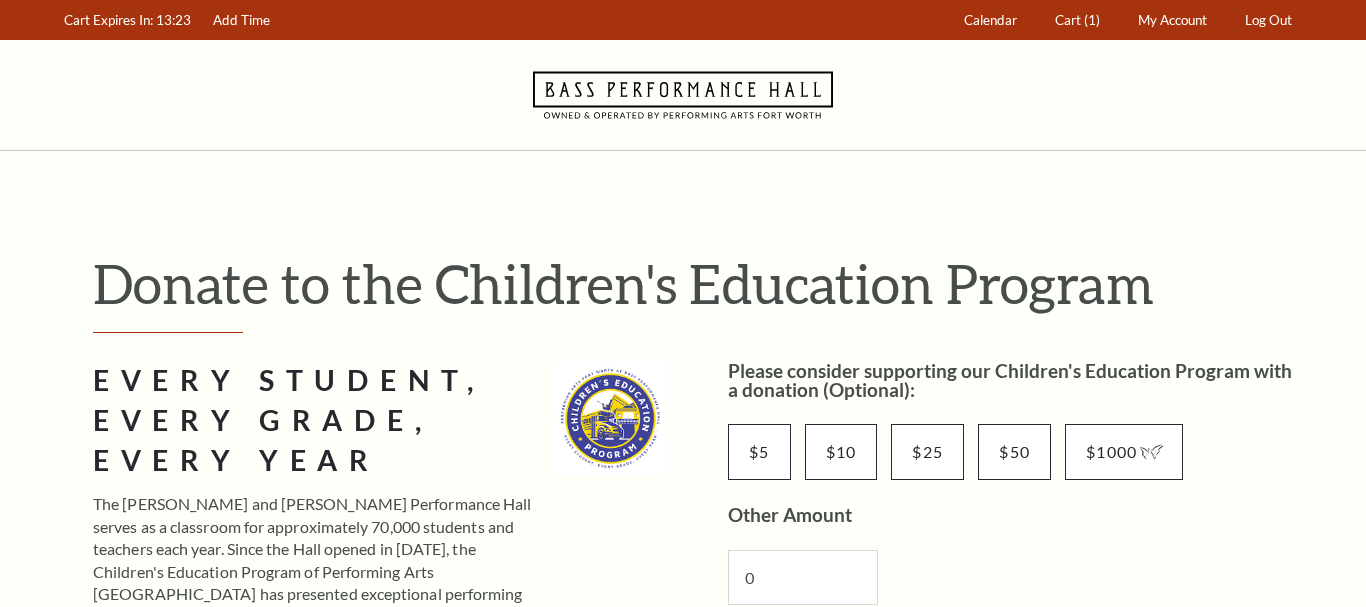 scroll, scrollTop: 0, scrollLeft: 0, axis: both 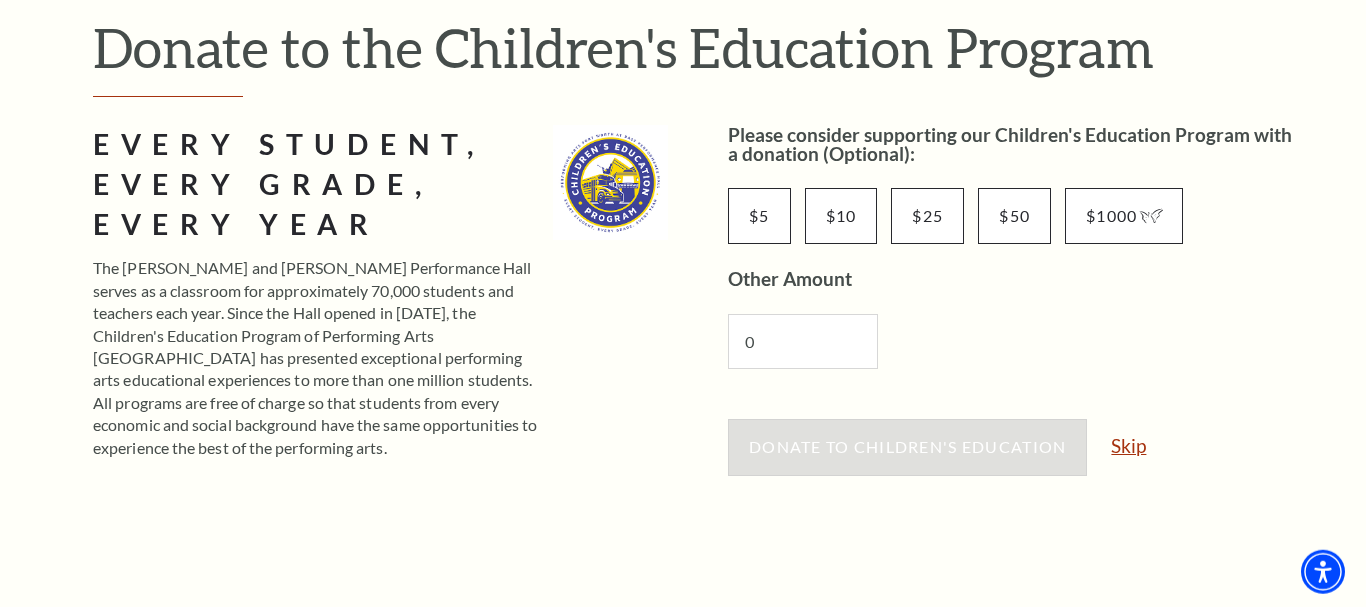 click on "Skip" at bounding box center [1128, 445] 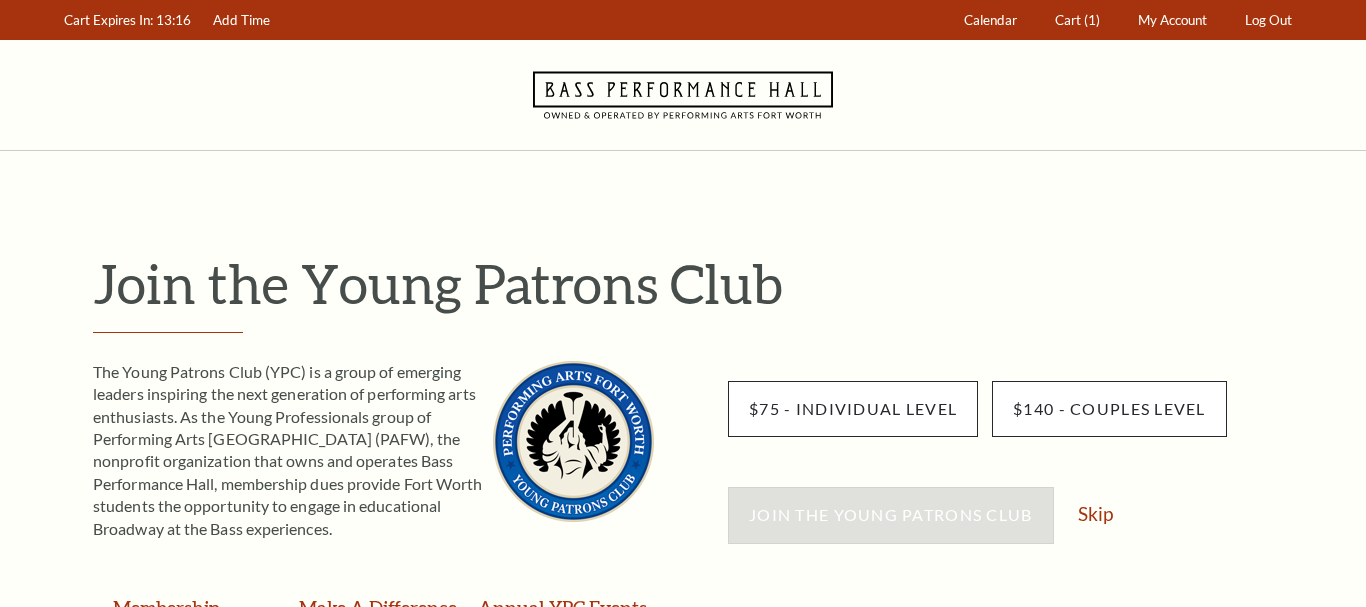 scroll, scrollTop: 0, scrollLeft: 0, axis: both 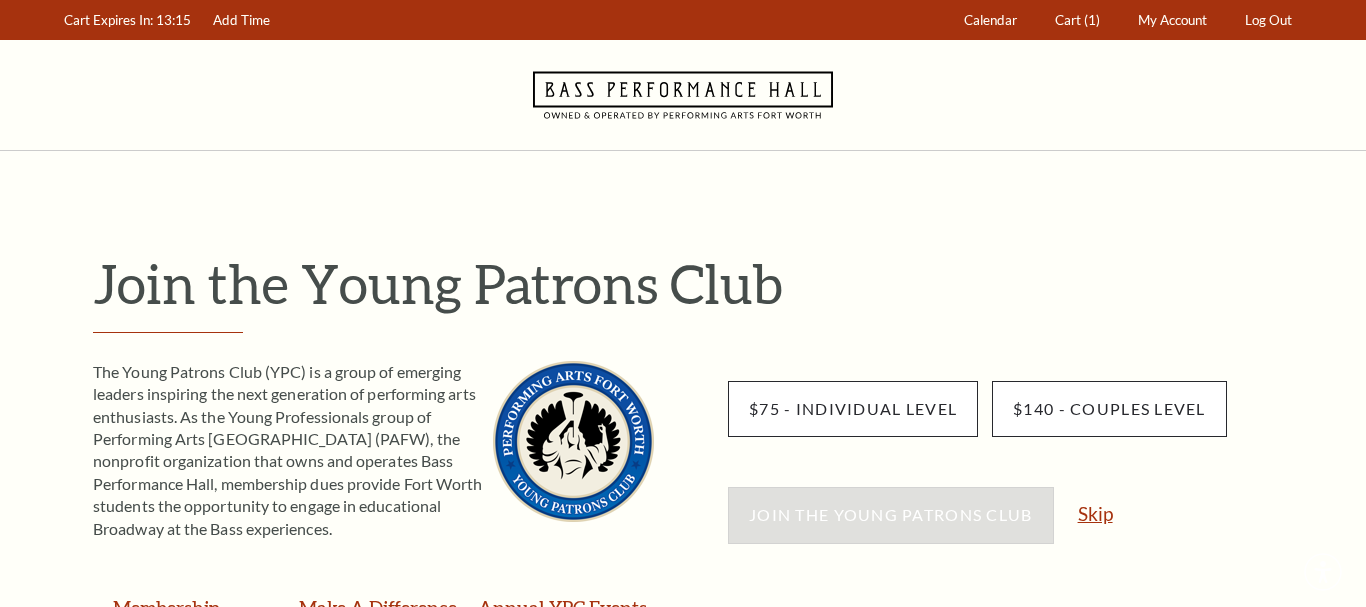 click on "Skip" at bounding box center (1095, 513) 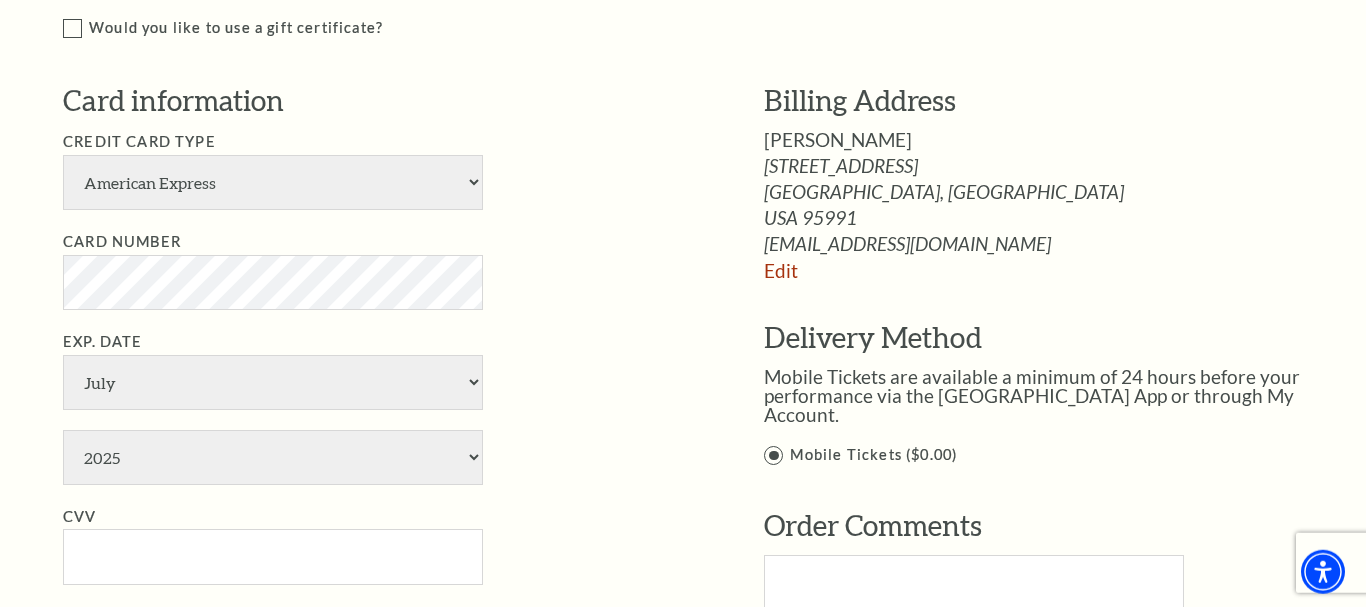 scroll, scrollTop: 1645, scrollLeft: 0, axis: vertical 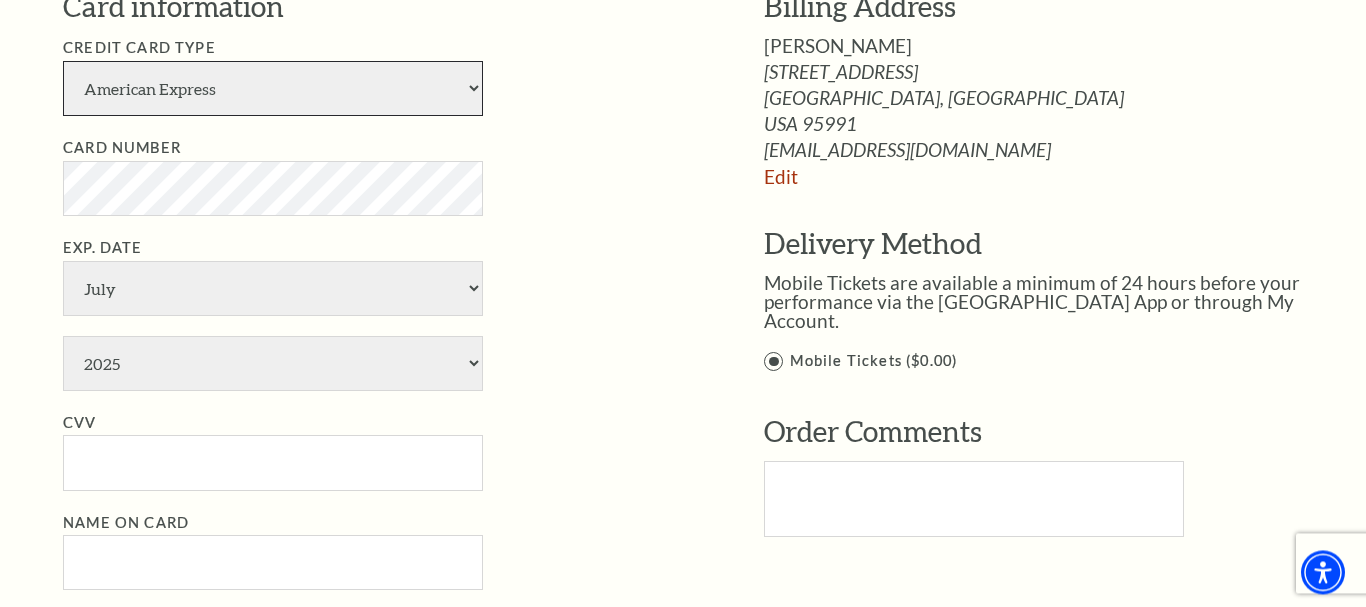 select on "25" 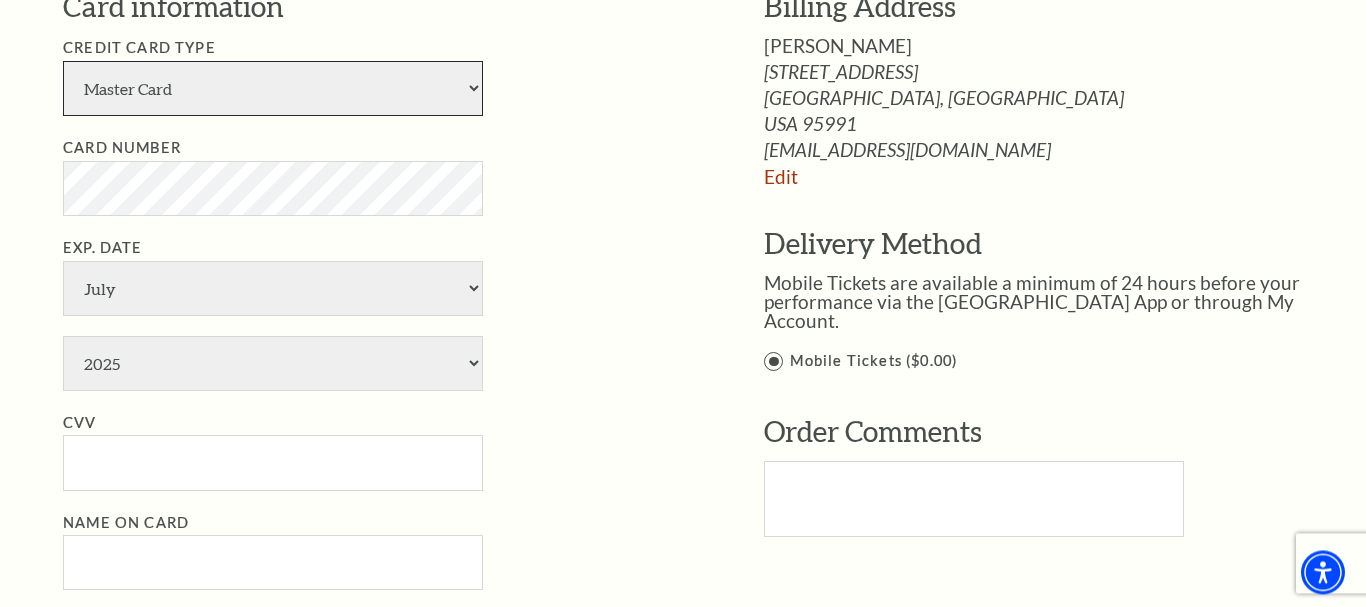 click on "Master Card" at bounding box center (0, 0) 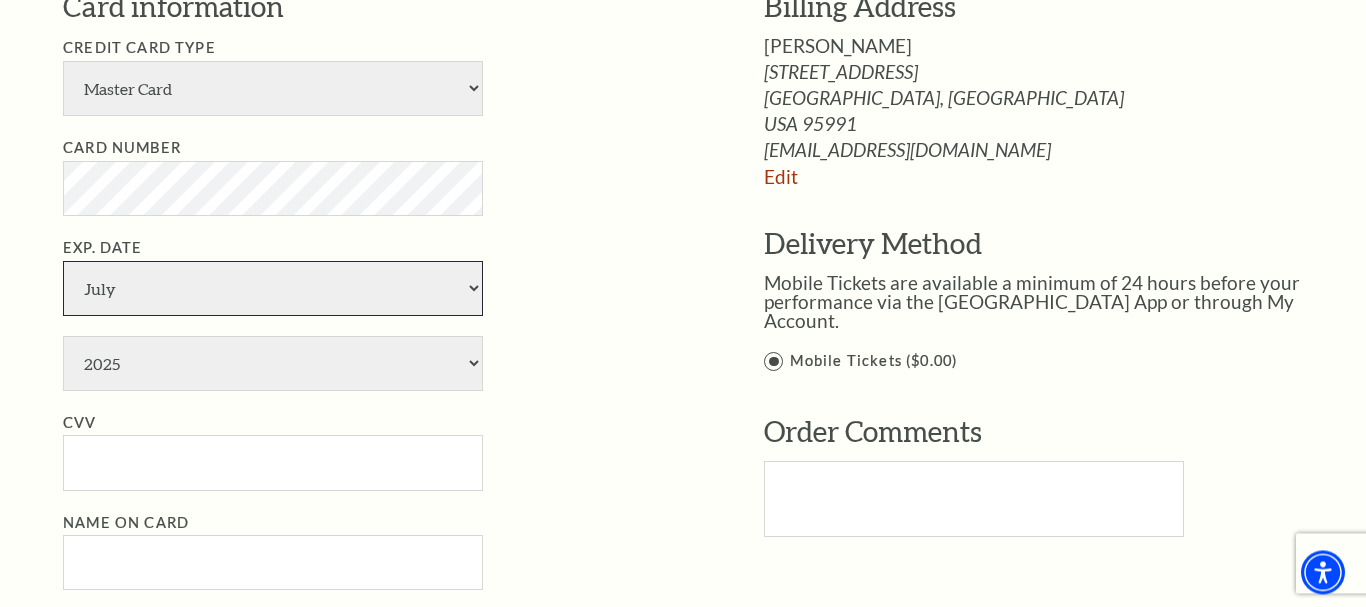 click on "January
February
March
April
May
June
July
August
September
October
November
December" at bounding box center [273, 288] 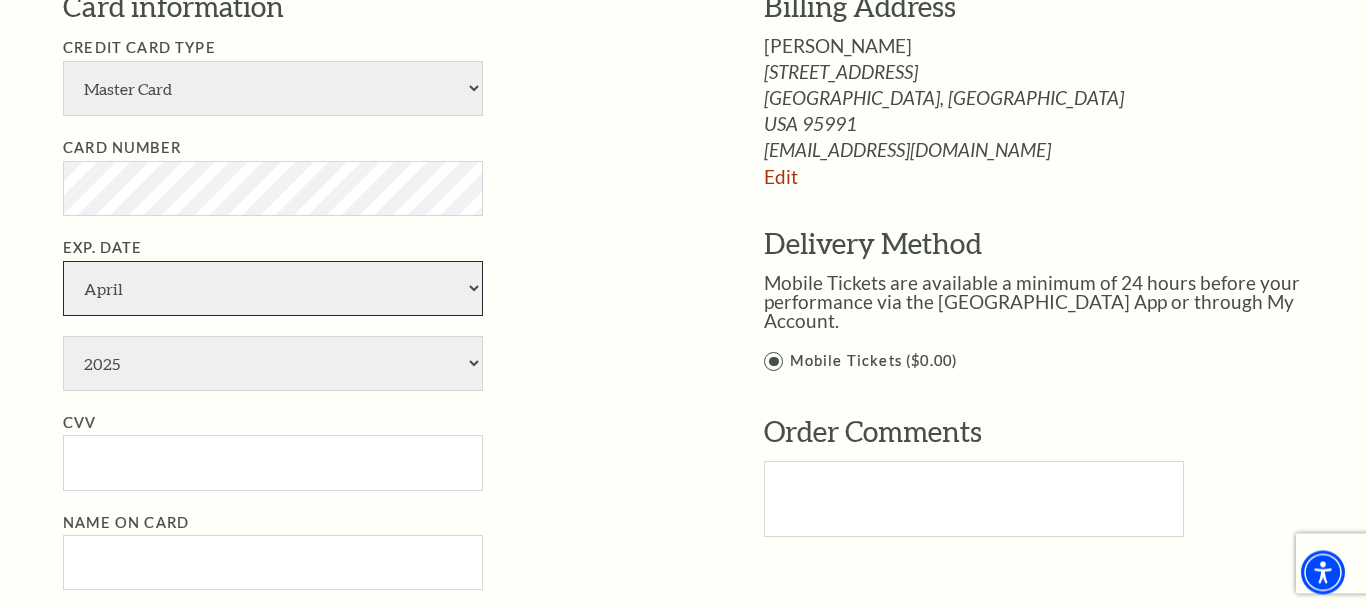 click on "April" at bounding box center (0, 0) 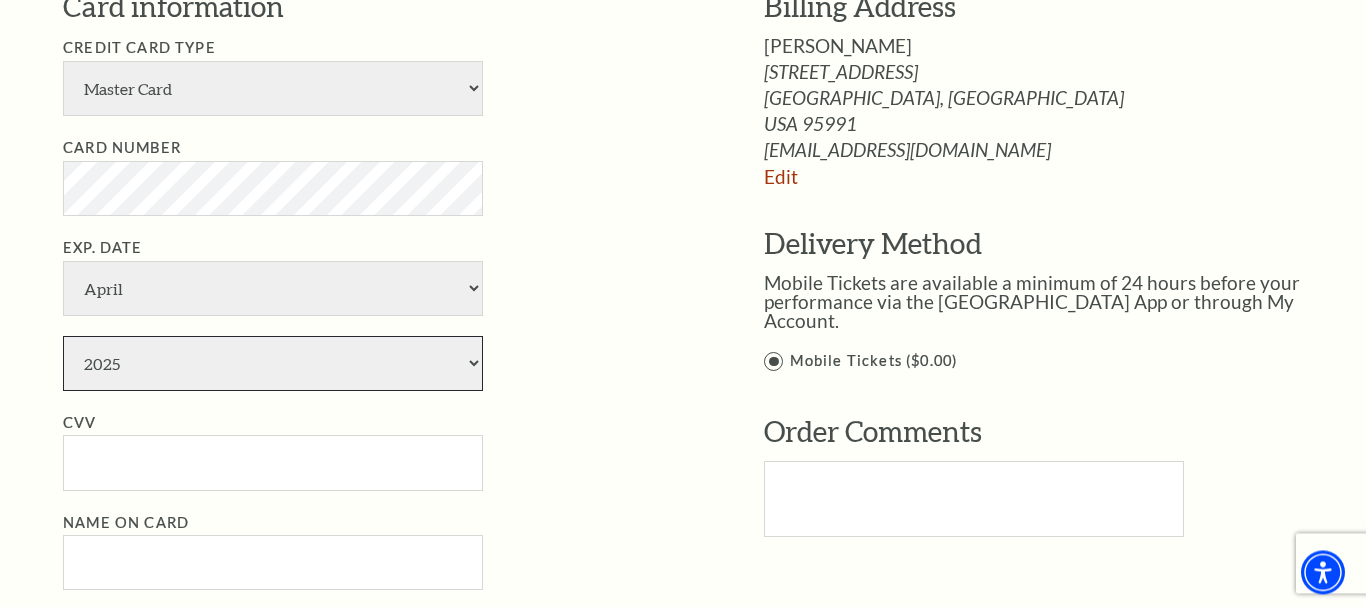 click on "2025
2026
2027
2028
2029
2030
2031
2032
2033
2034" at bounding box center [273, 363] 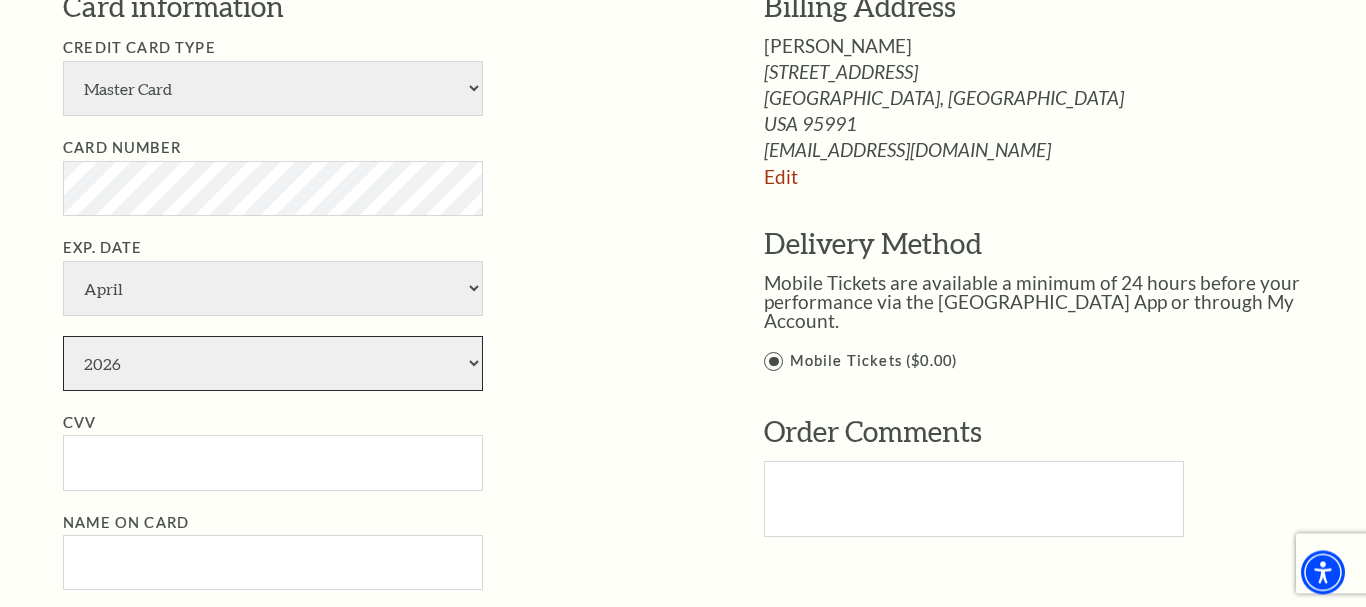 click on "2026" at bounding box center [0, 0] 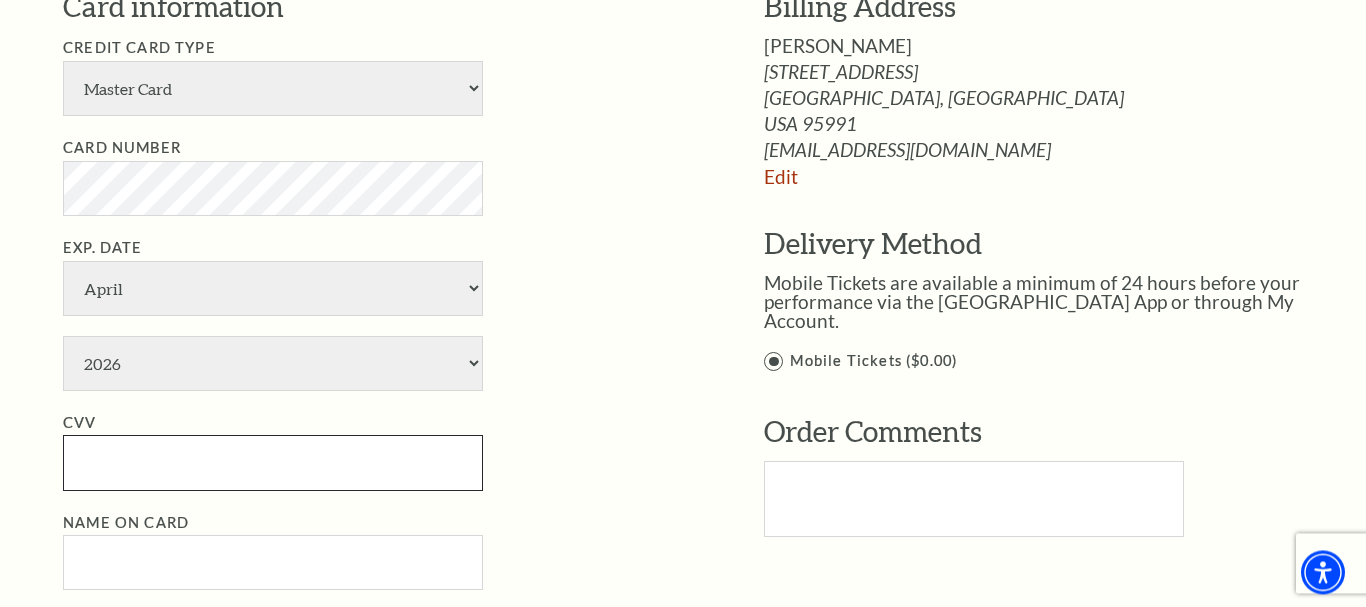 click on "CVV" at bounding box center [273, 462] 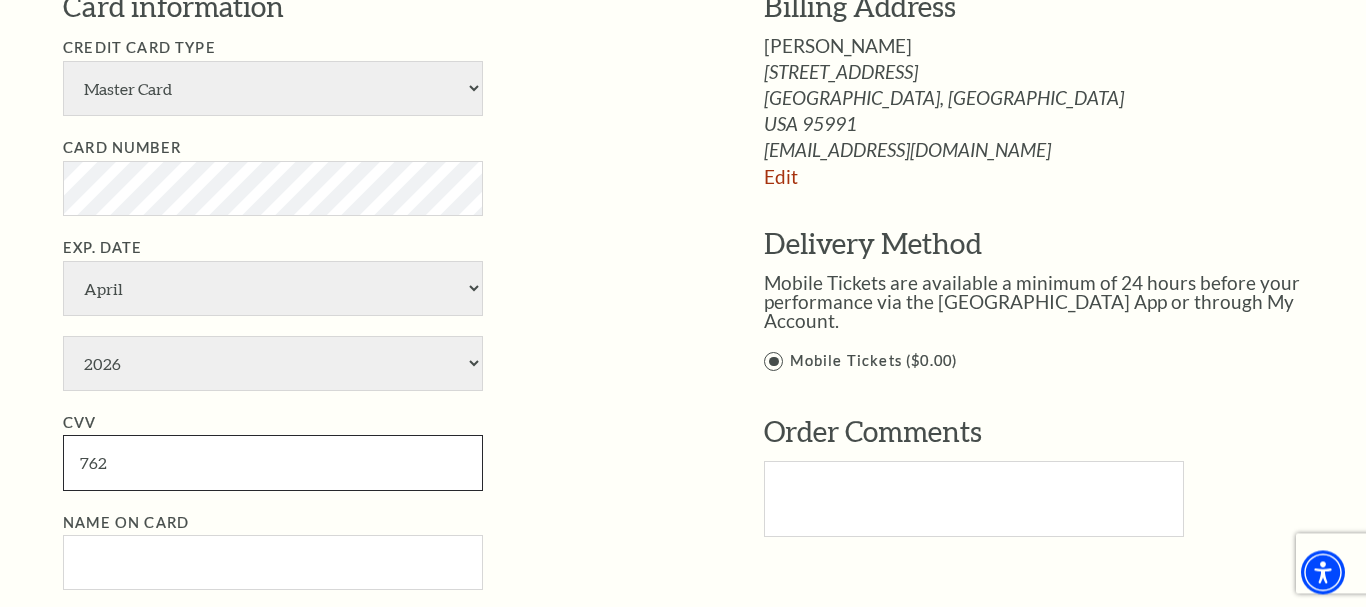 type on "762" 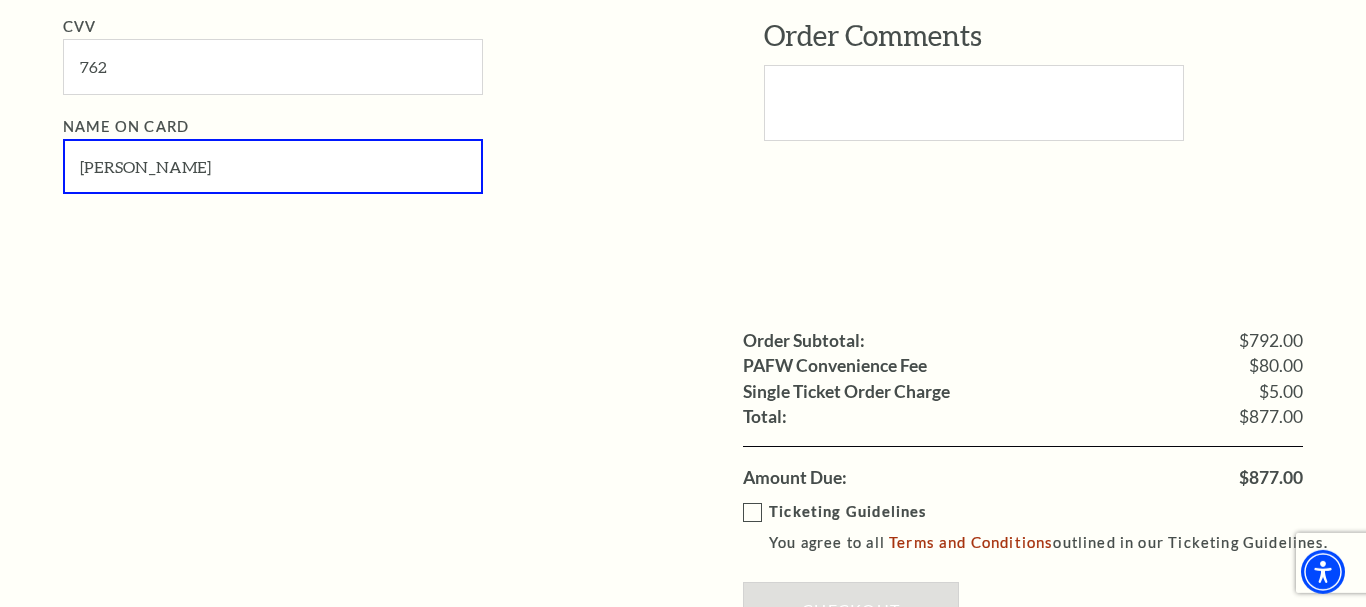 scroll, scrollTop: 2047, scrollLeft: 0, axis: vertical 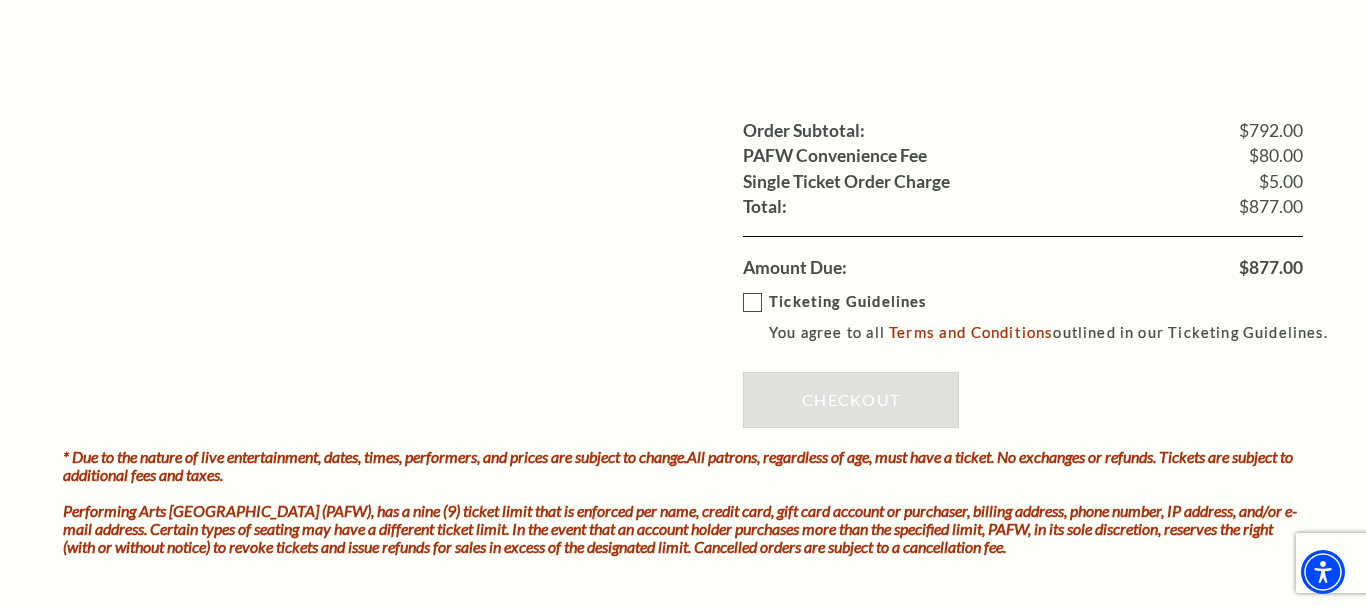 type on "[PERSON_NAME]" 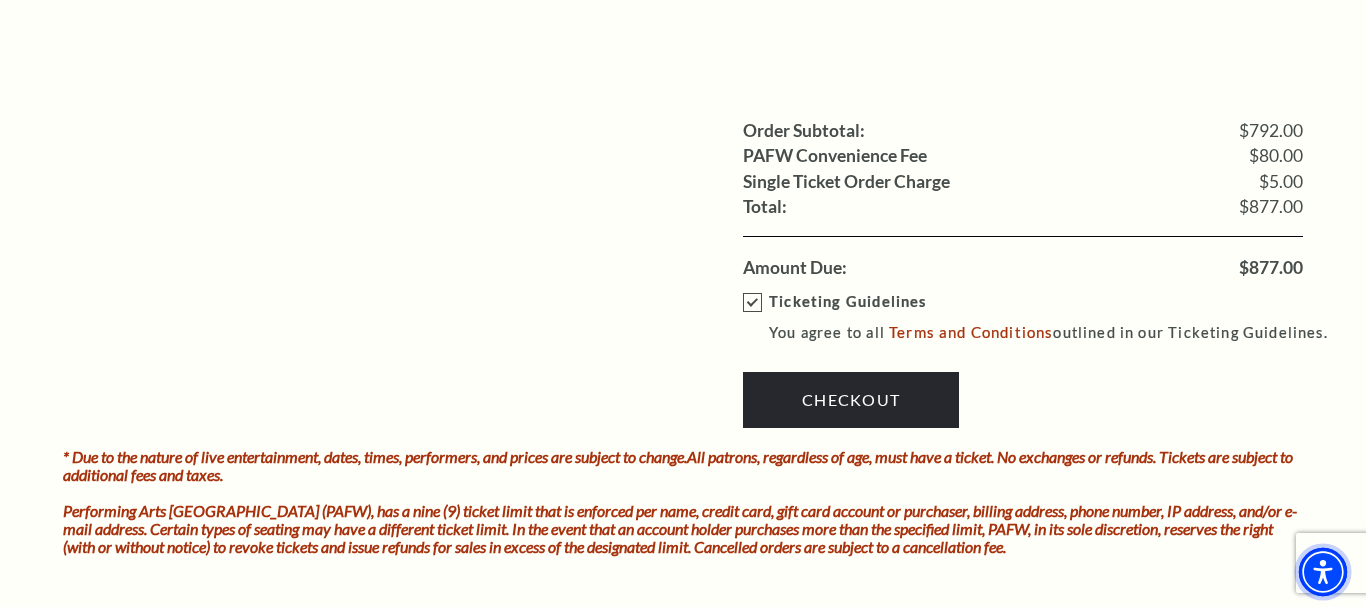 click at bounding box center [1323, 572] 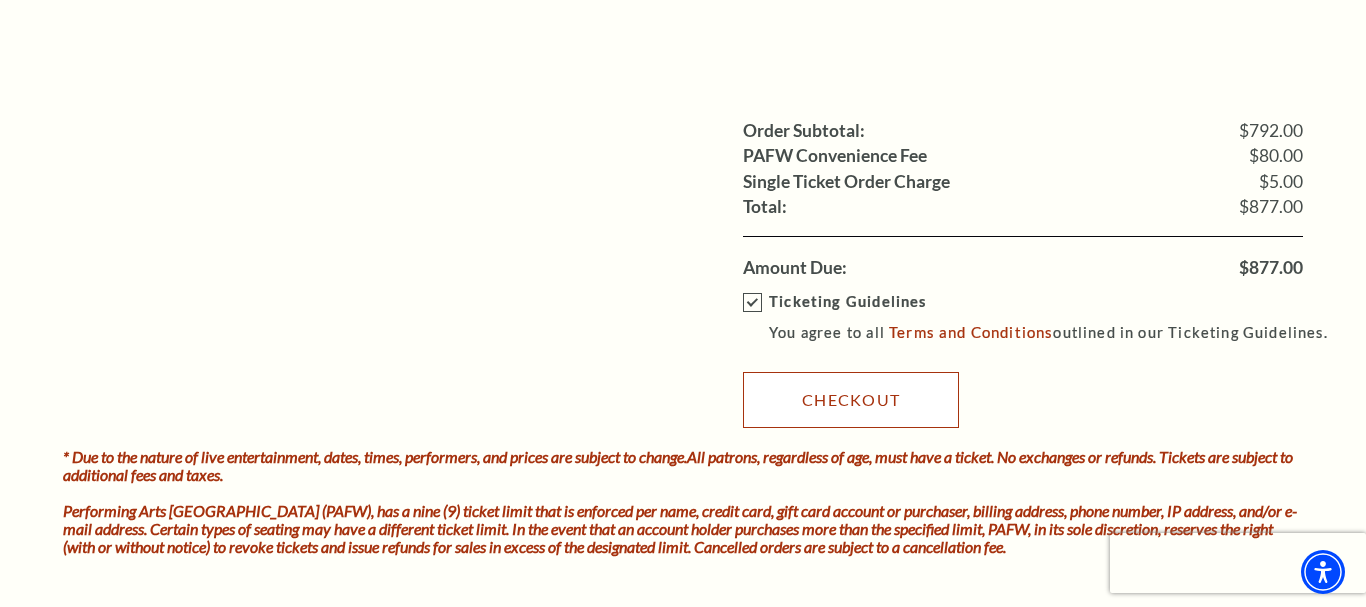 click on "Checkout" at bounding box center (851, 400) 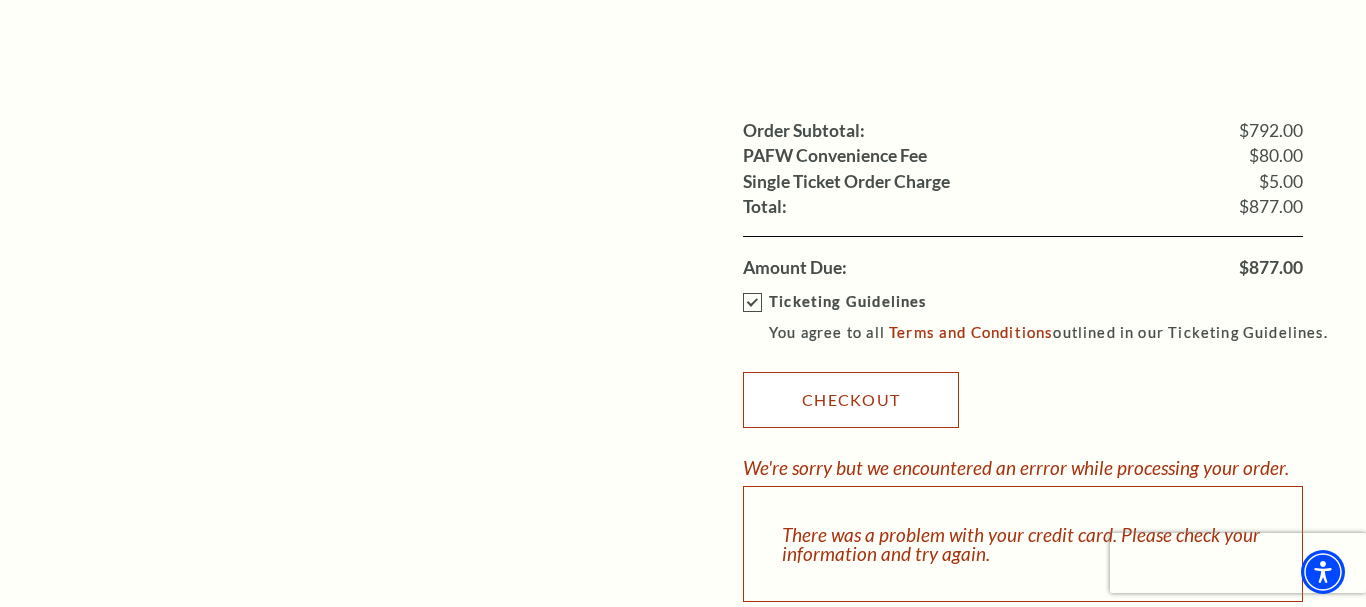 click on "Checkout" at bounding box center (851, 400) 